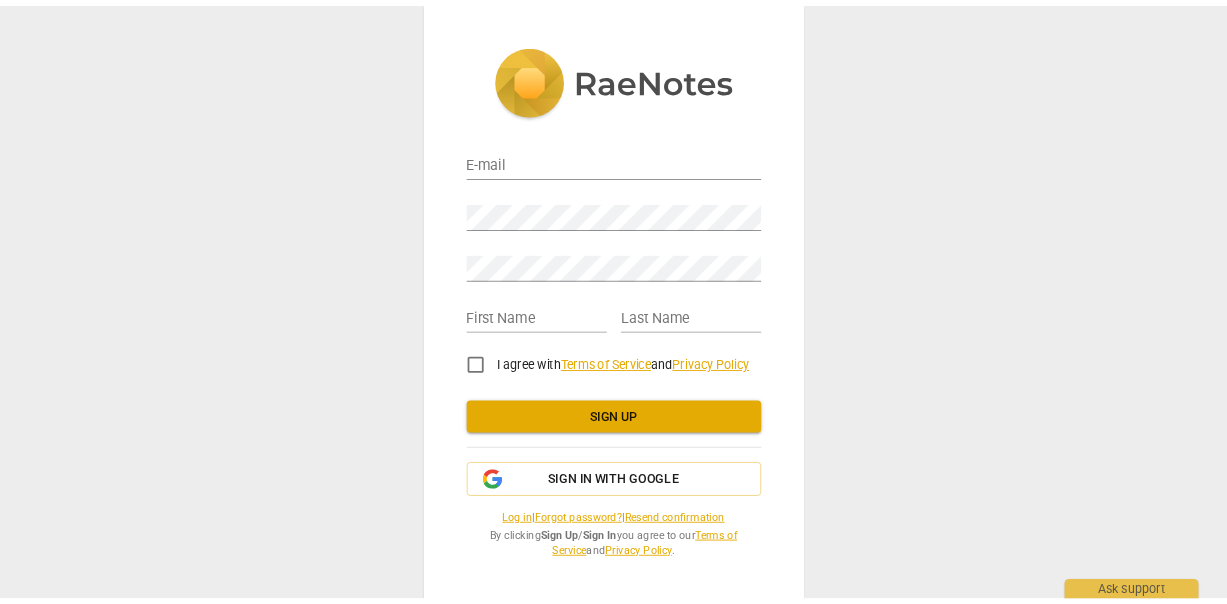 scroll, scrollTop: 0, scrollLeft: 0, axis: both 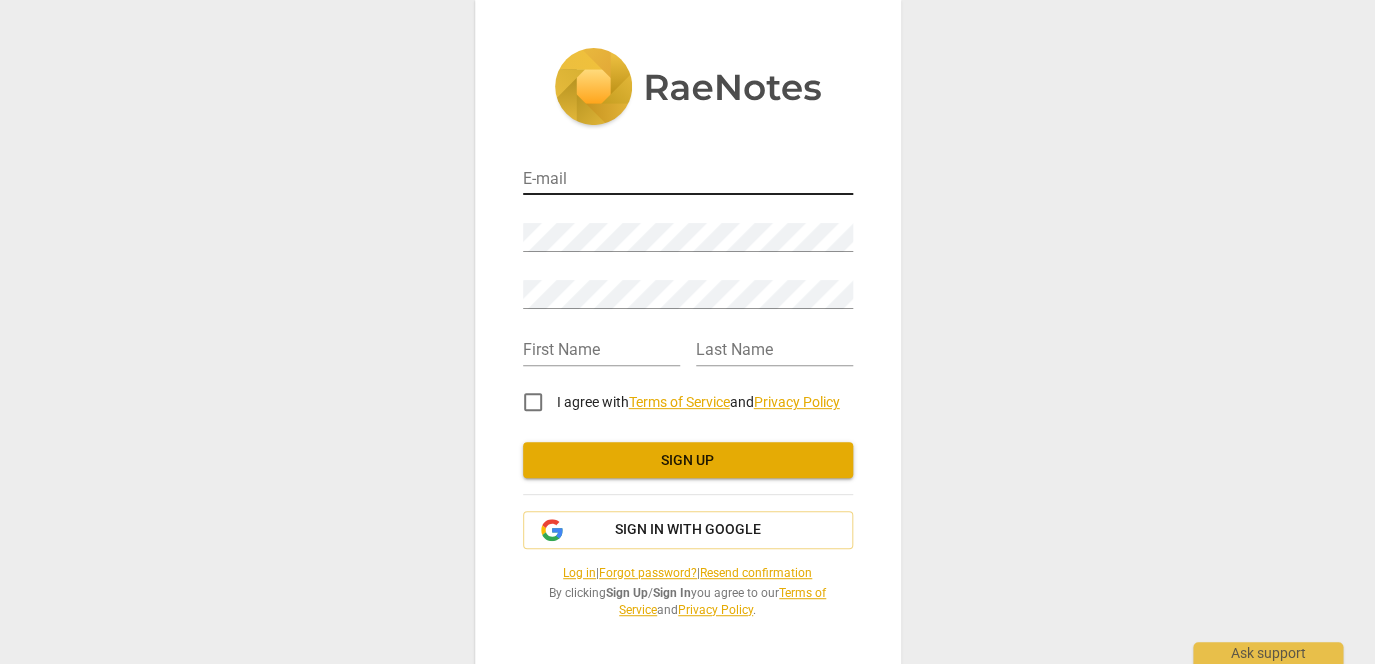 click at bounding box center [688, 180] 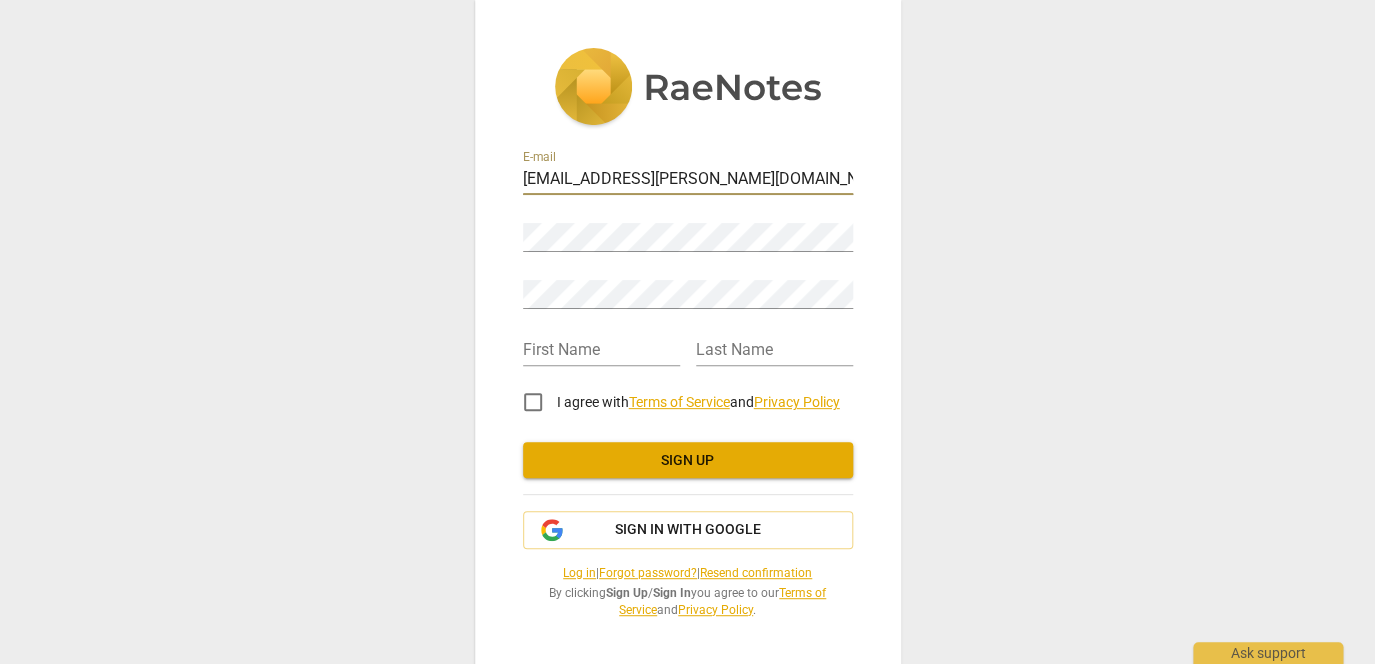 type on "[EMAIL_ADDRESS][PERSON_NAME][DOMAIN_NAME]" 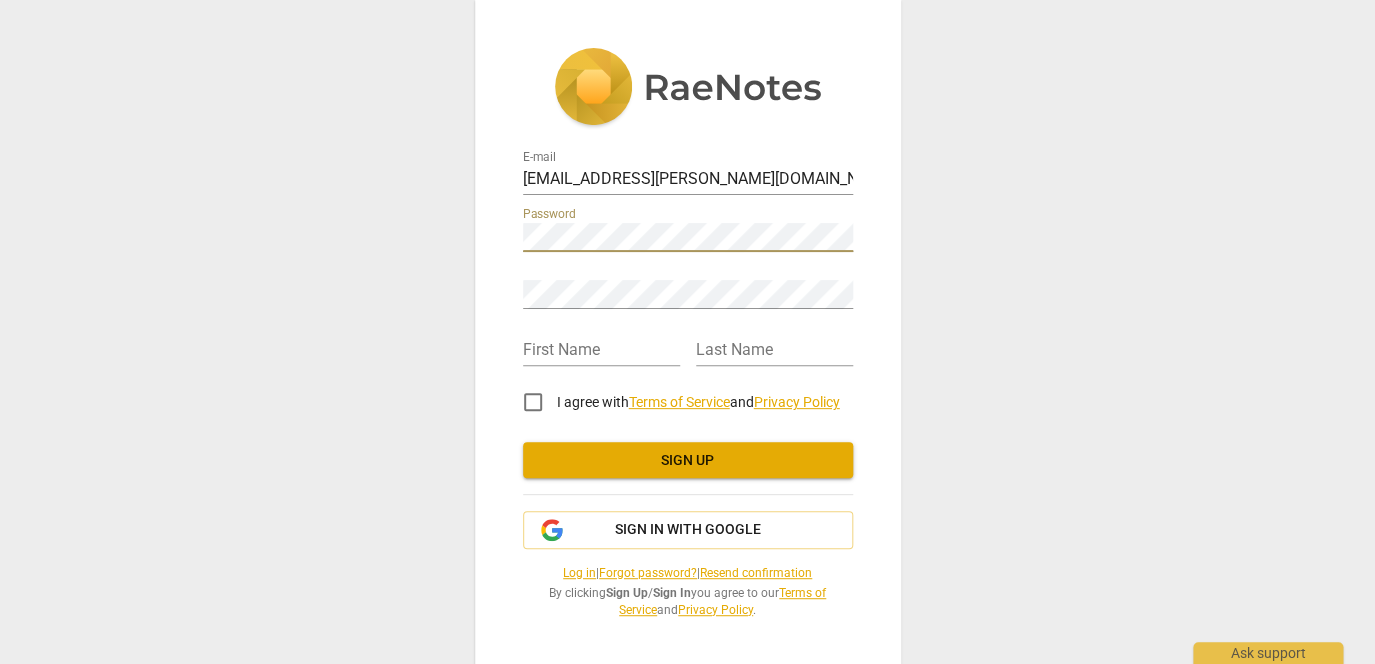 click on "Retype Password" at bounding box center [688, 286] 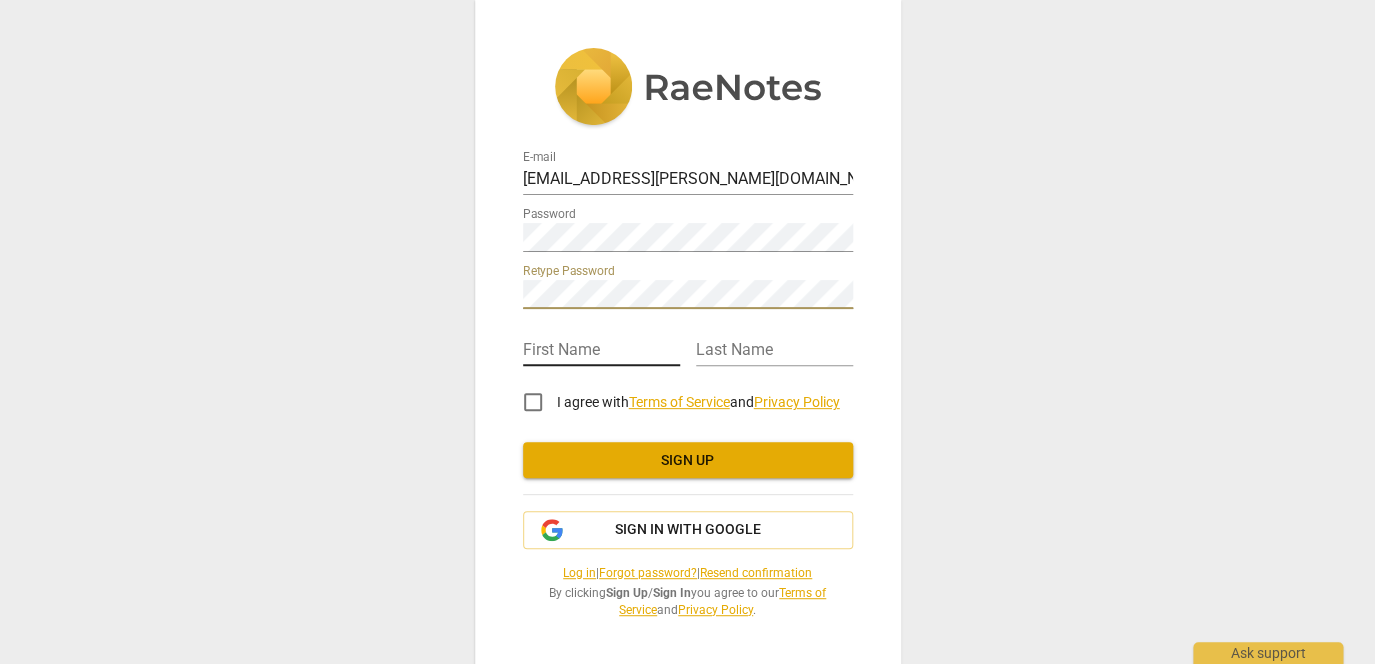 click at bounding box center [601, 351] 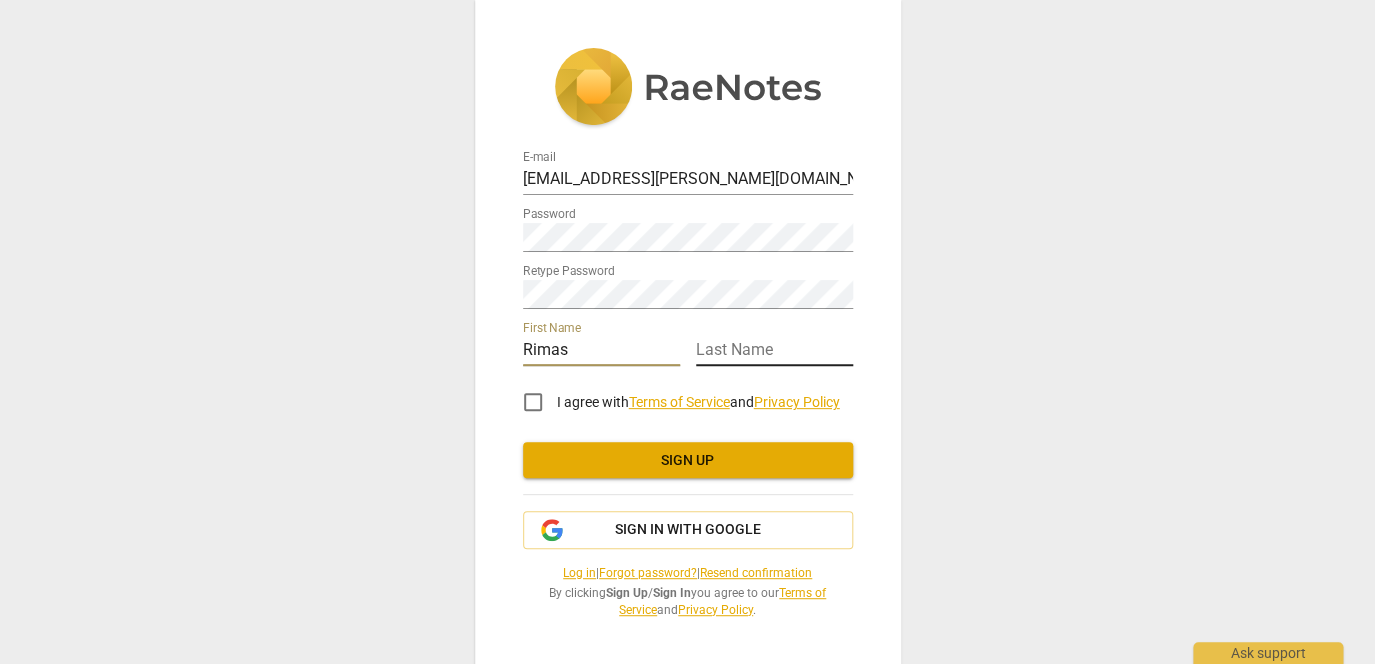 type on "Rimas" 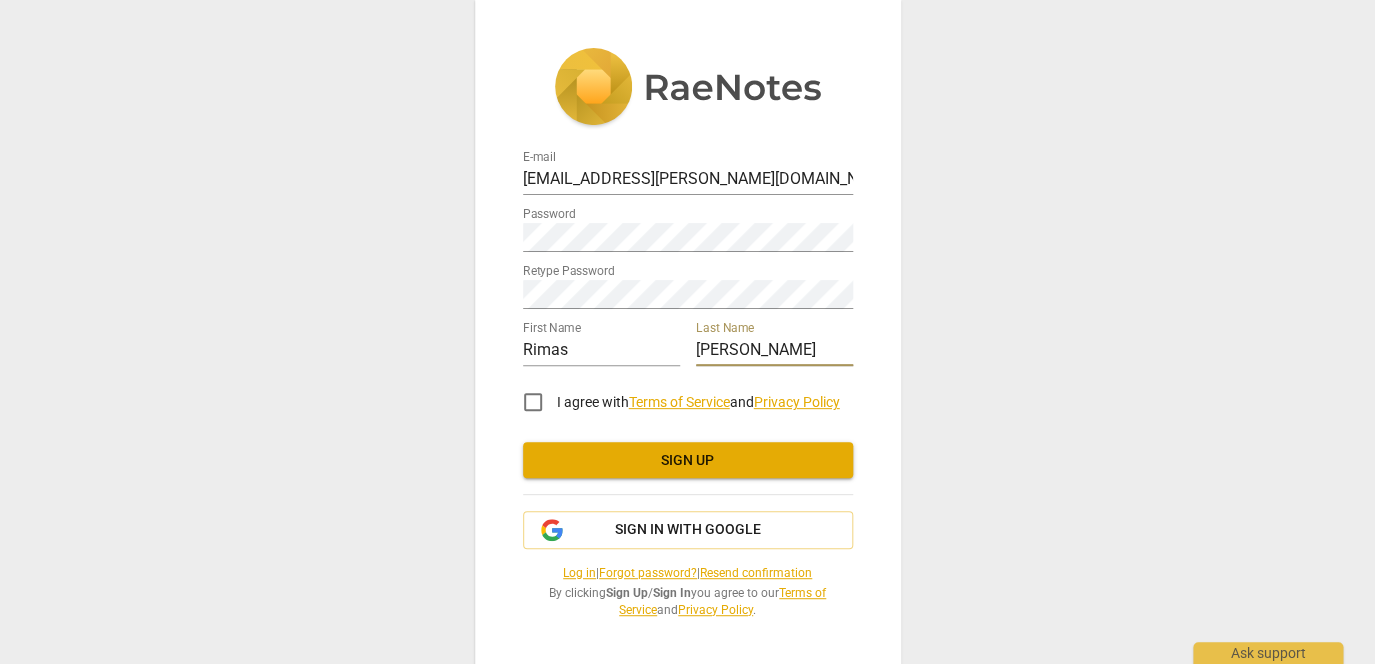 click on "PEtrauskas" at bounding box center [774, 351] 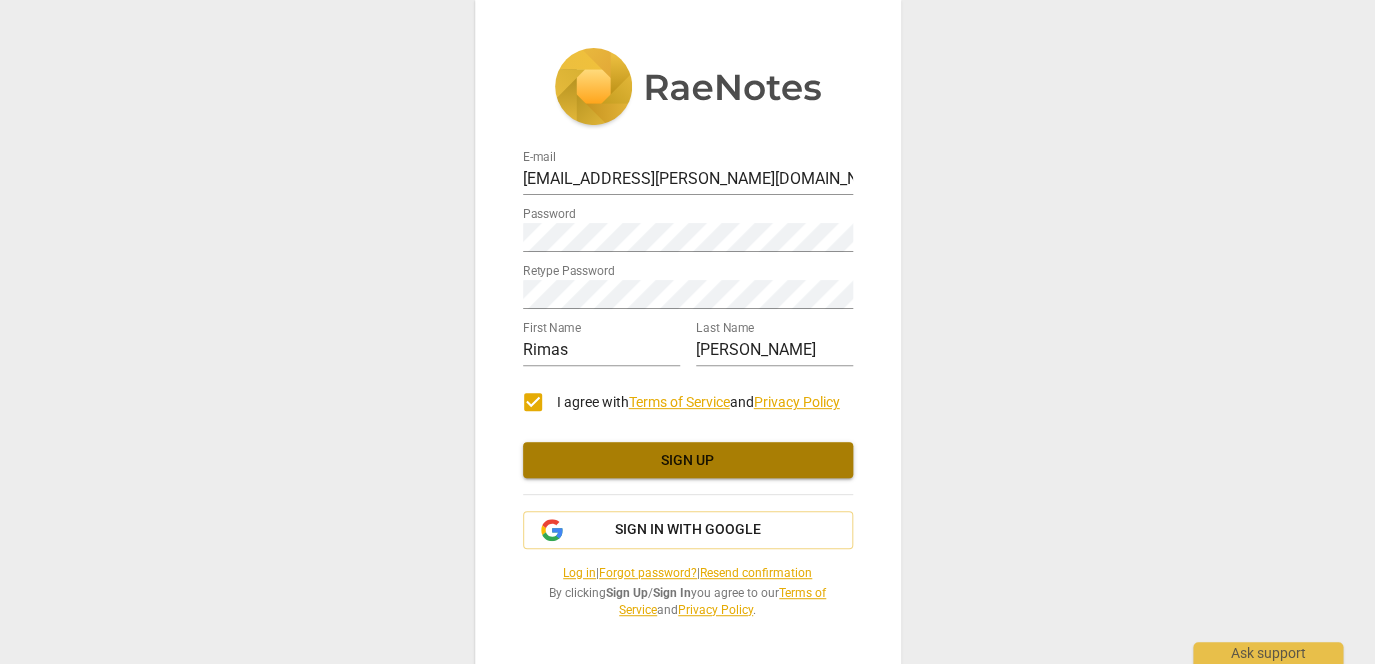 click on "Sign up" at bounding box center (688, 461) 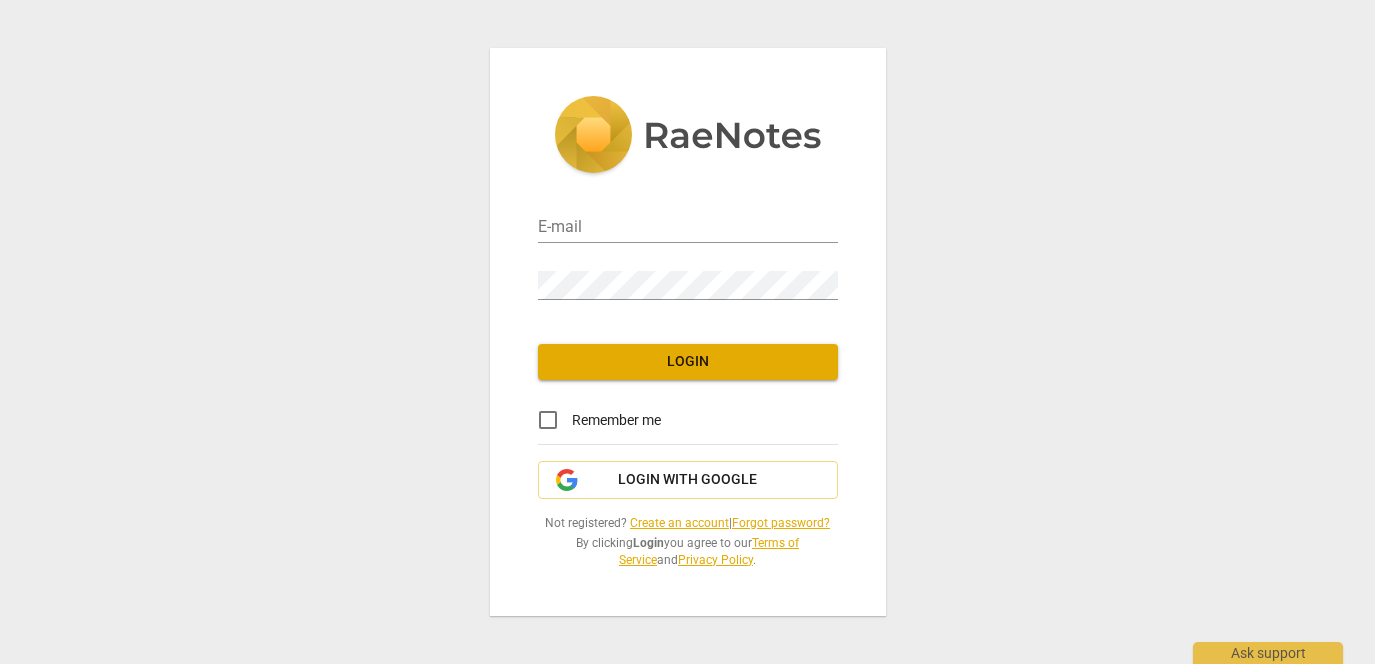 scroll, scrollTop: 0, scrollLeft: 0, axis: both 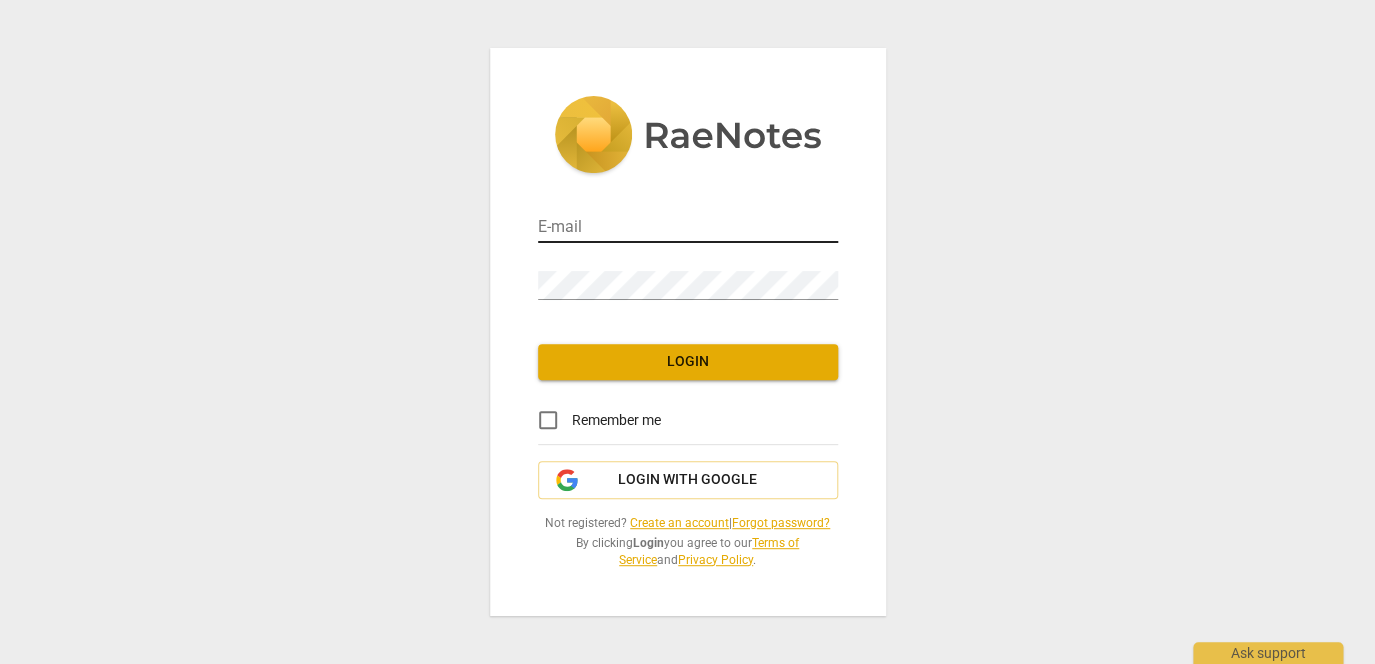 click at bounding box center [688, 228] 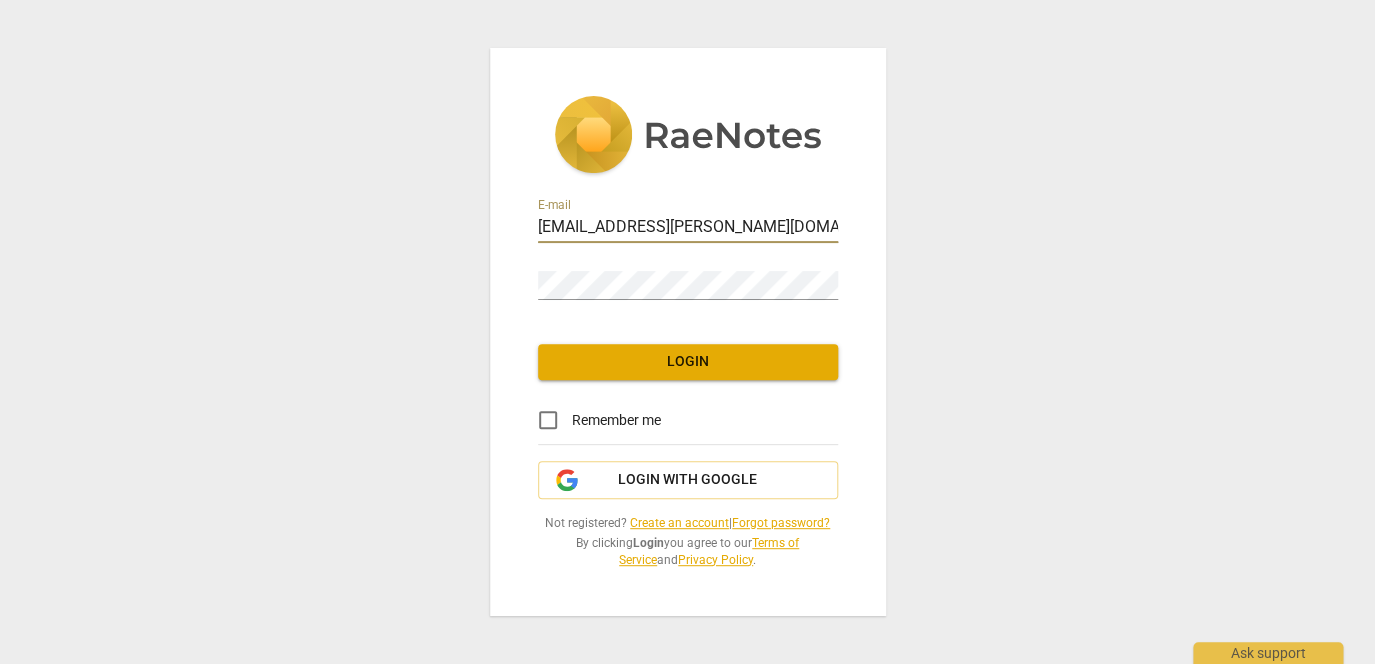 type on "[EMAIL_ADDRESS][PERSON_NAME][DOMAIN_NAME]" 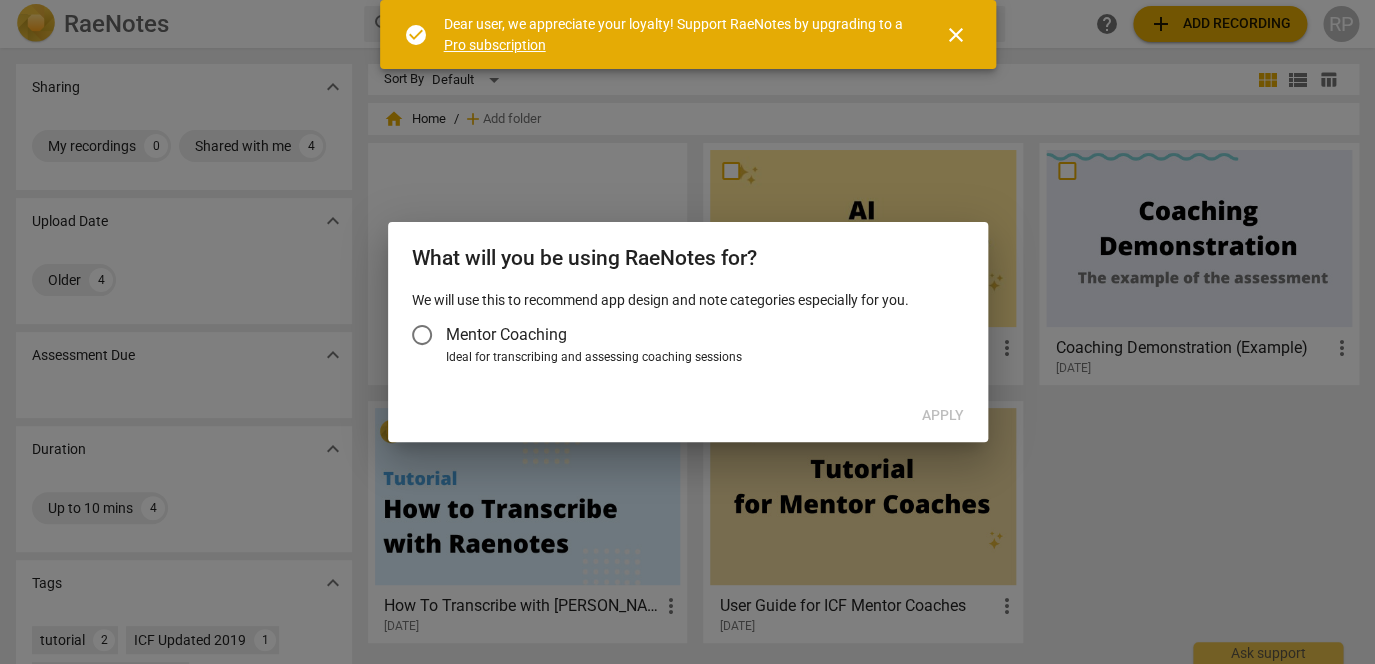 drag, startPoint x: 960, startPoint y: 41, endPoint x: 947, endPoint y: 59, distance: 22.203604 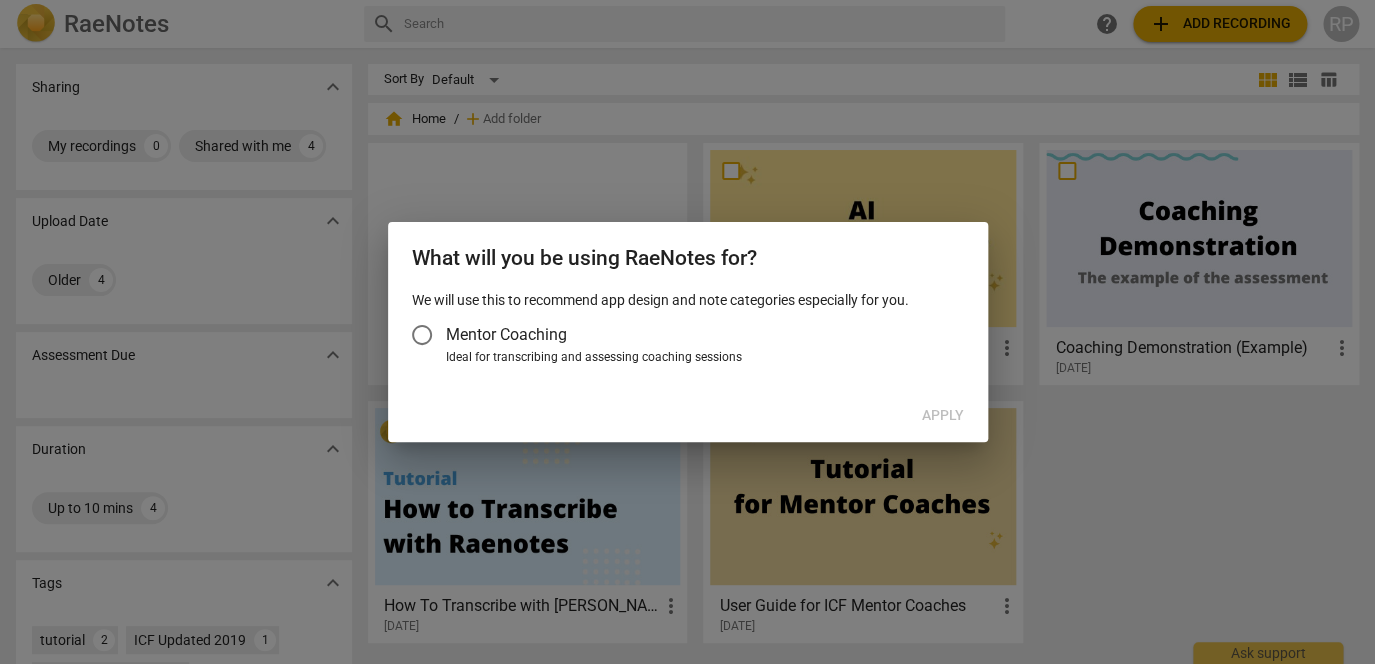 click at bounding box center (687, 332) 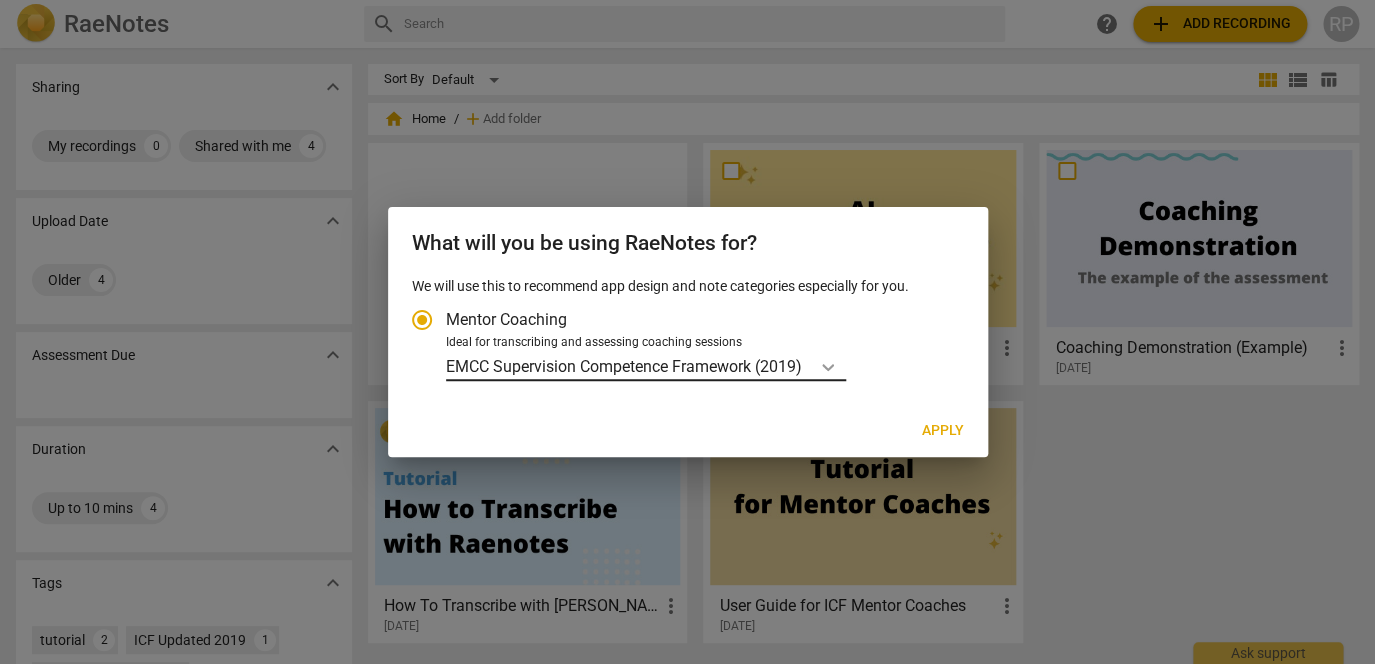 click 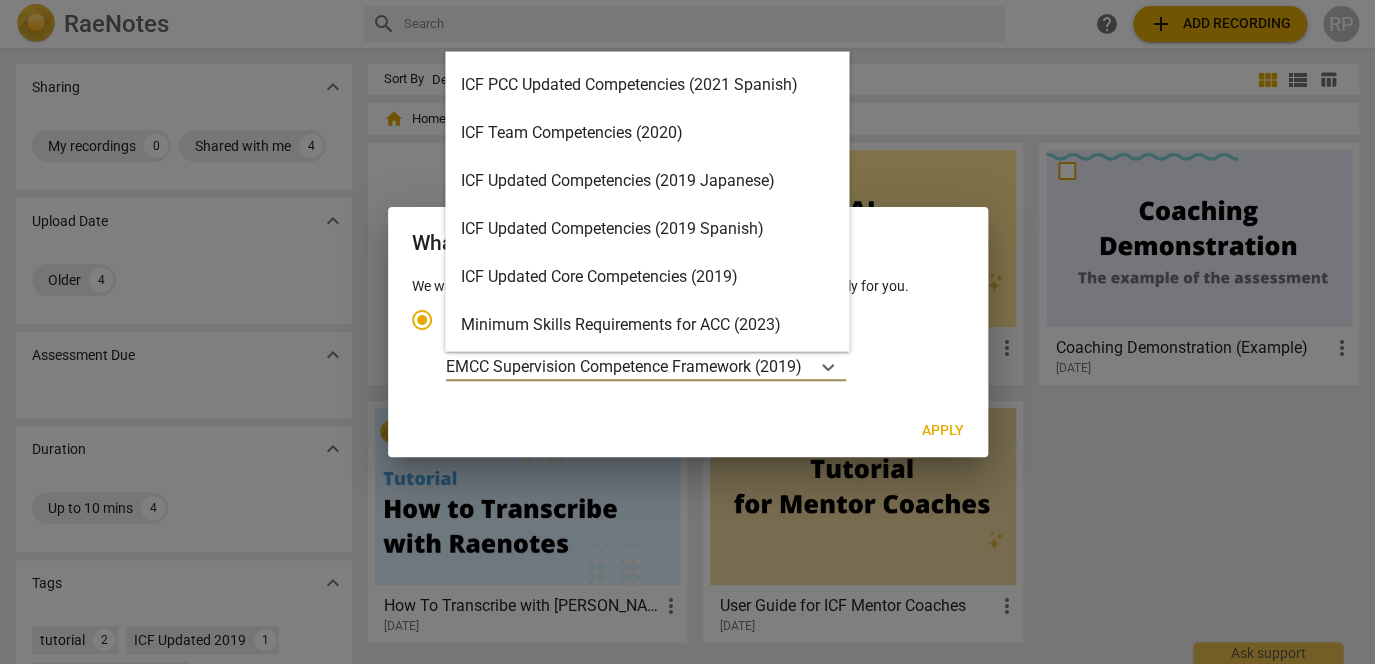 scroll, scrollTop: 190, scrollLeft: 0, axis: vertical 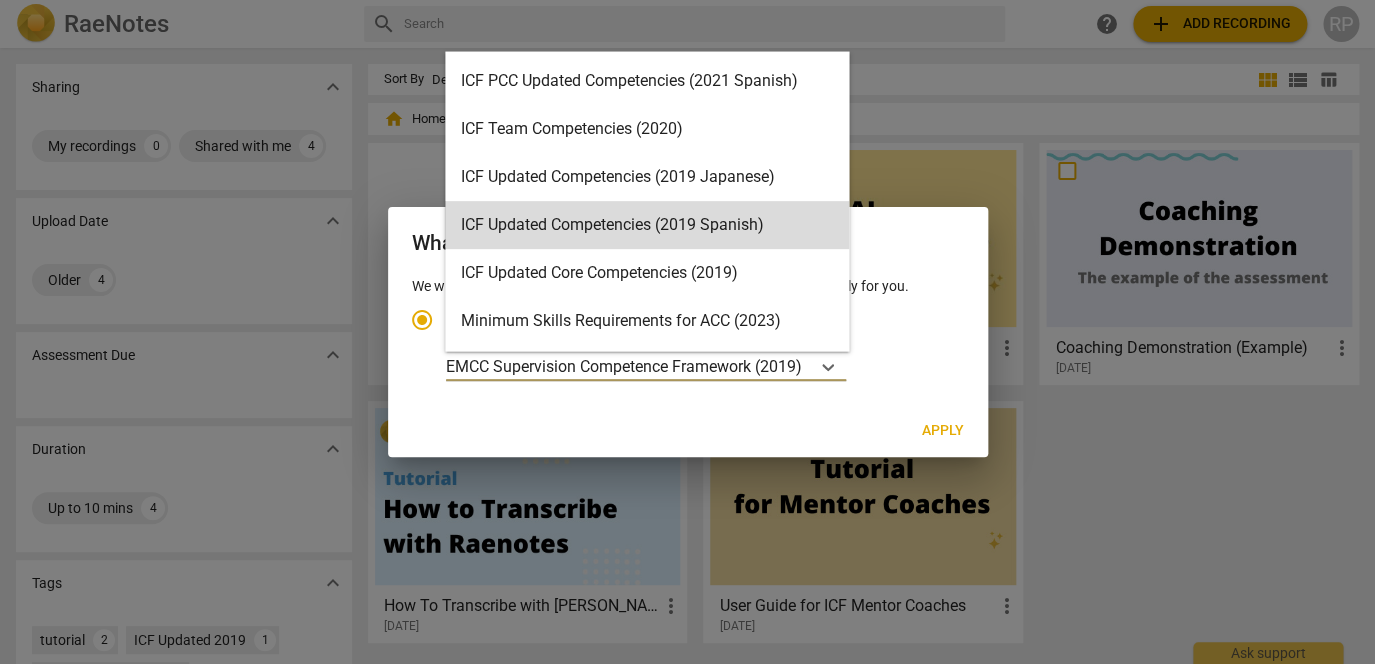 click on "What will you be using RaeNotes for?" at bounding box center [688, 243] 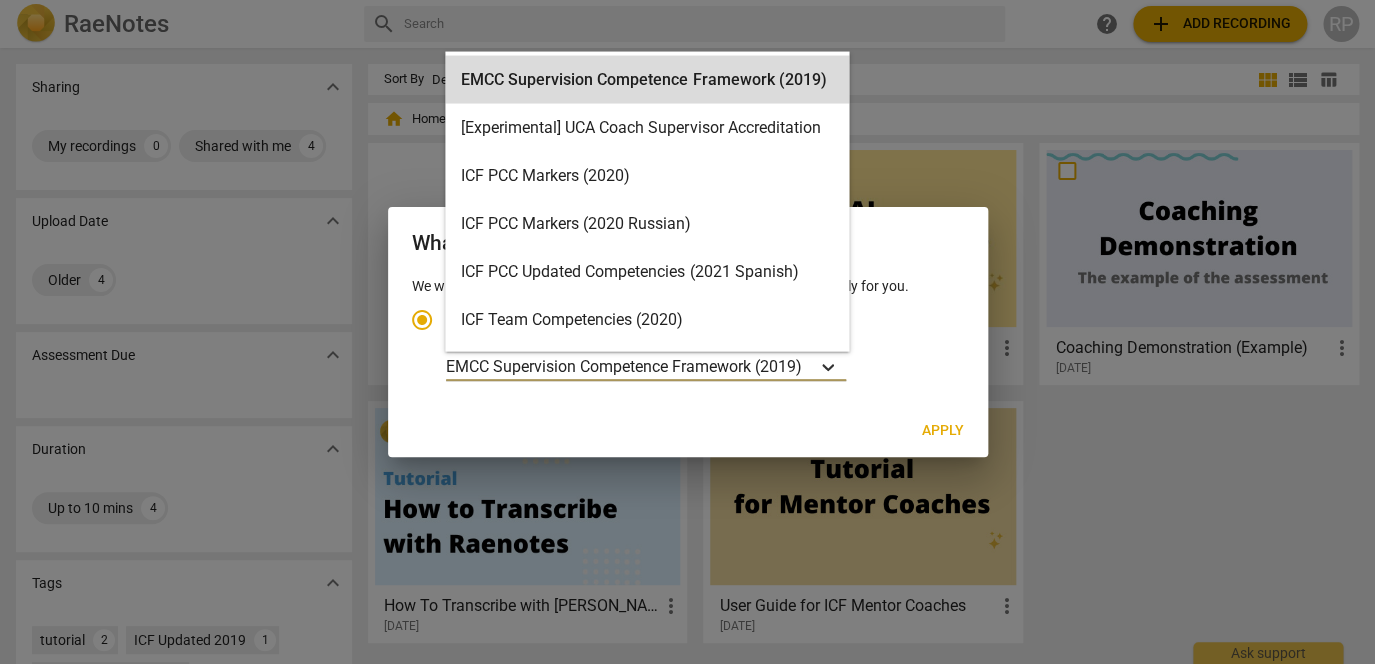 click 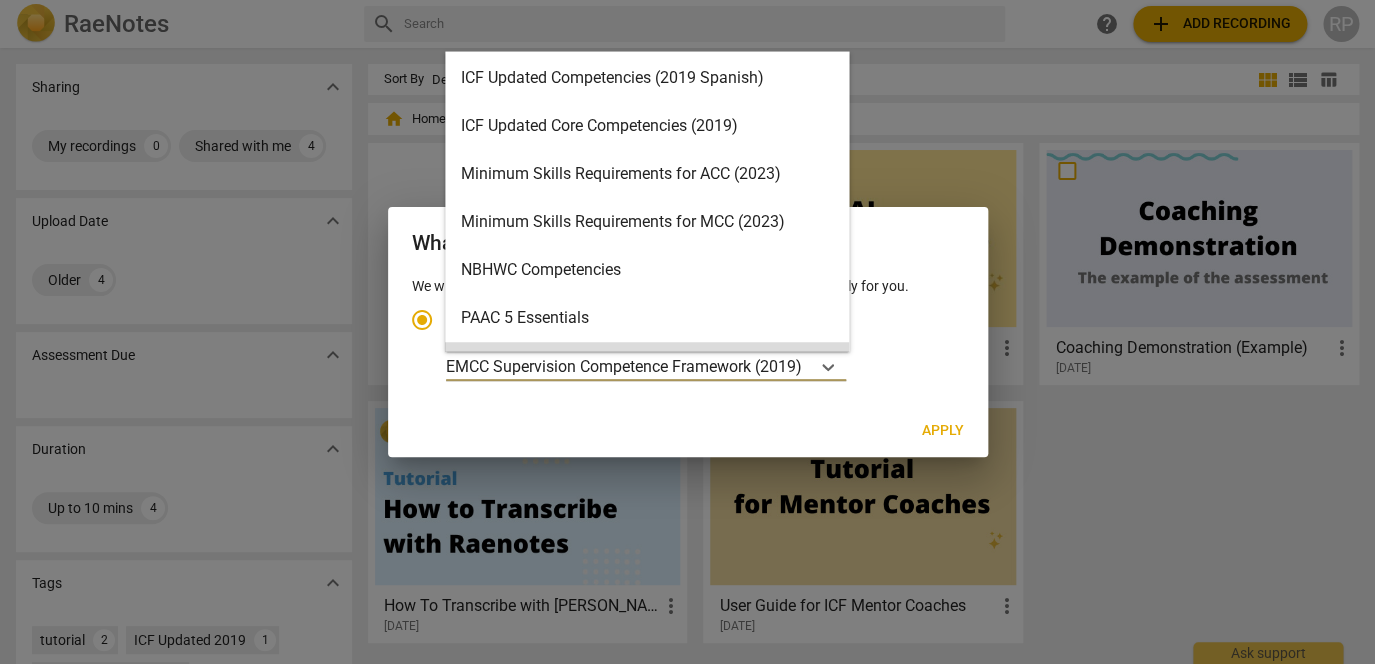 scroll, scrollTop: 299, scrollLeft: 0, axis: vertical 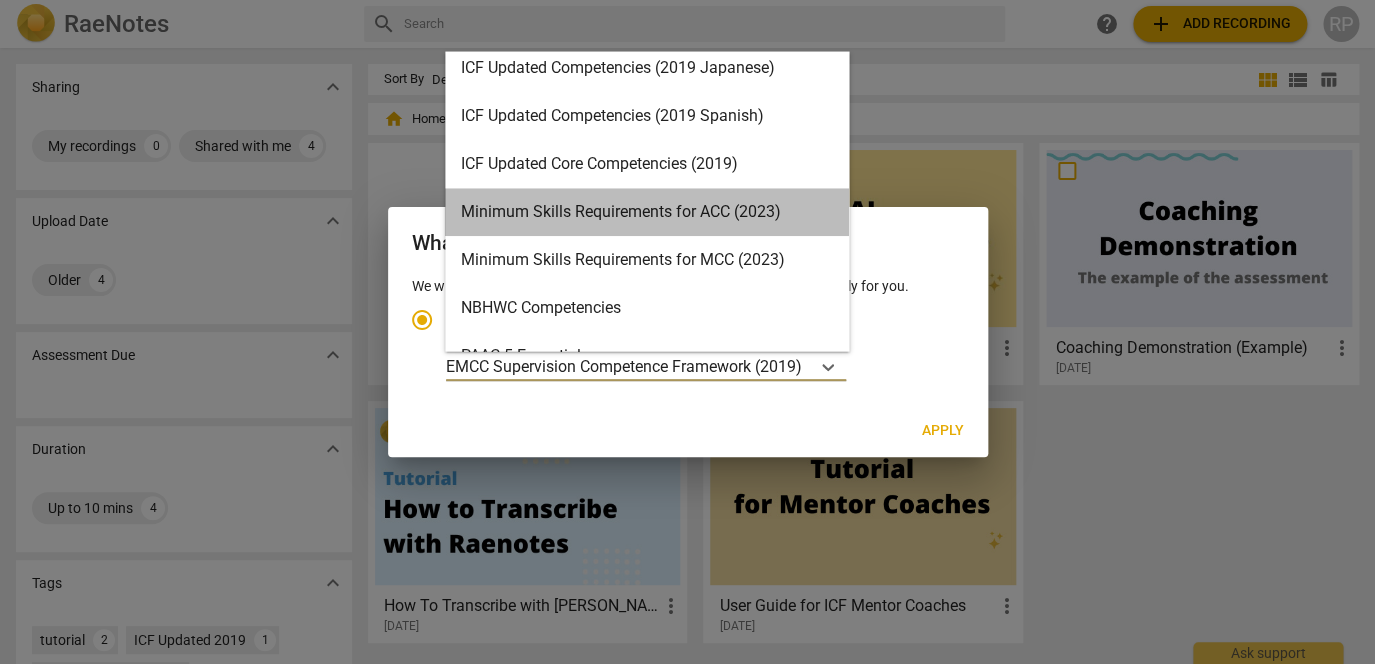 click on "Minimum Skills Requirements for ACC (2023)" at bounding box center (647, 213) 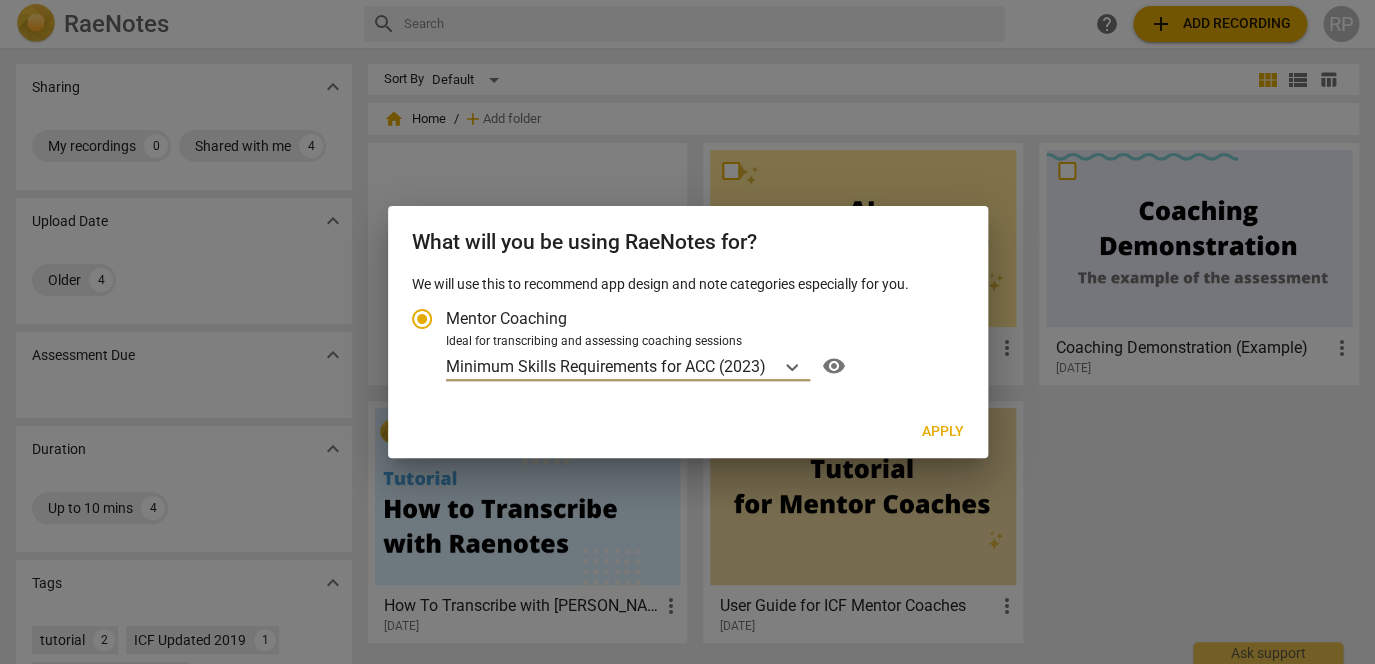 click on "Apply" at bounding box center (943, 432) 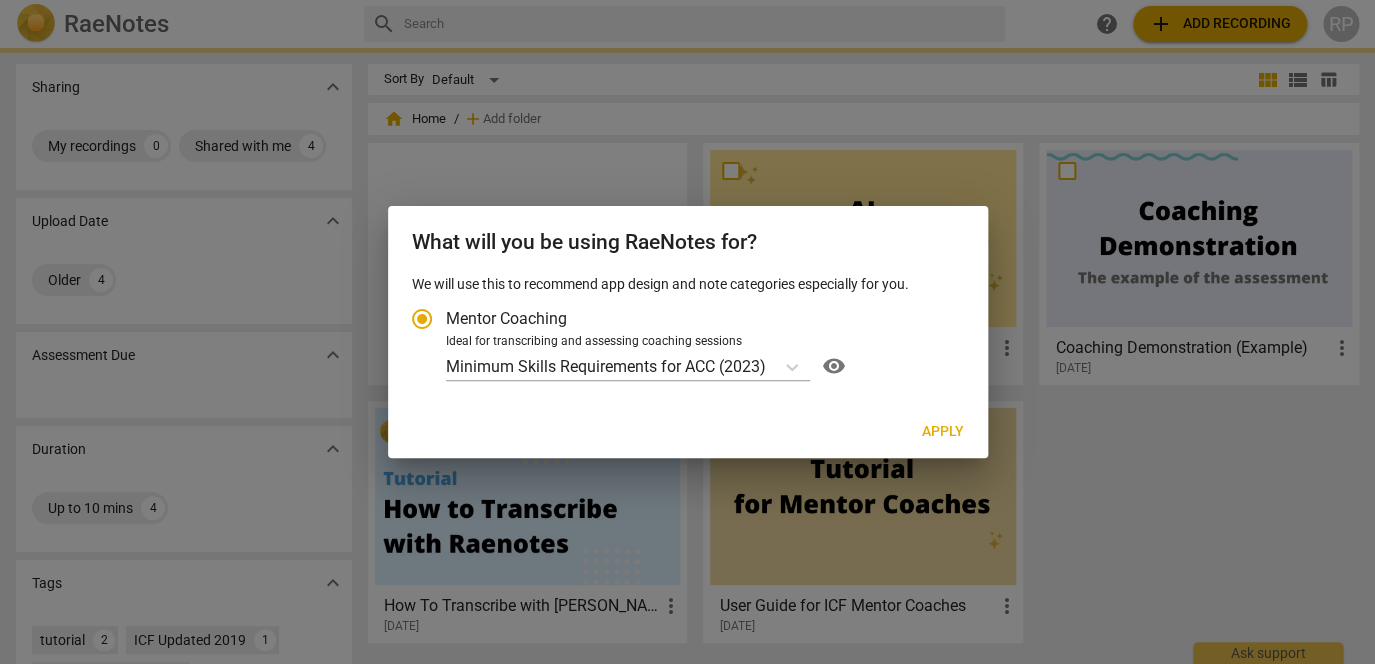 radio on "false" 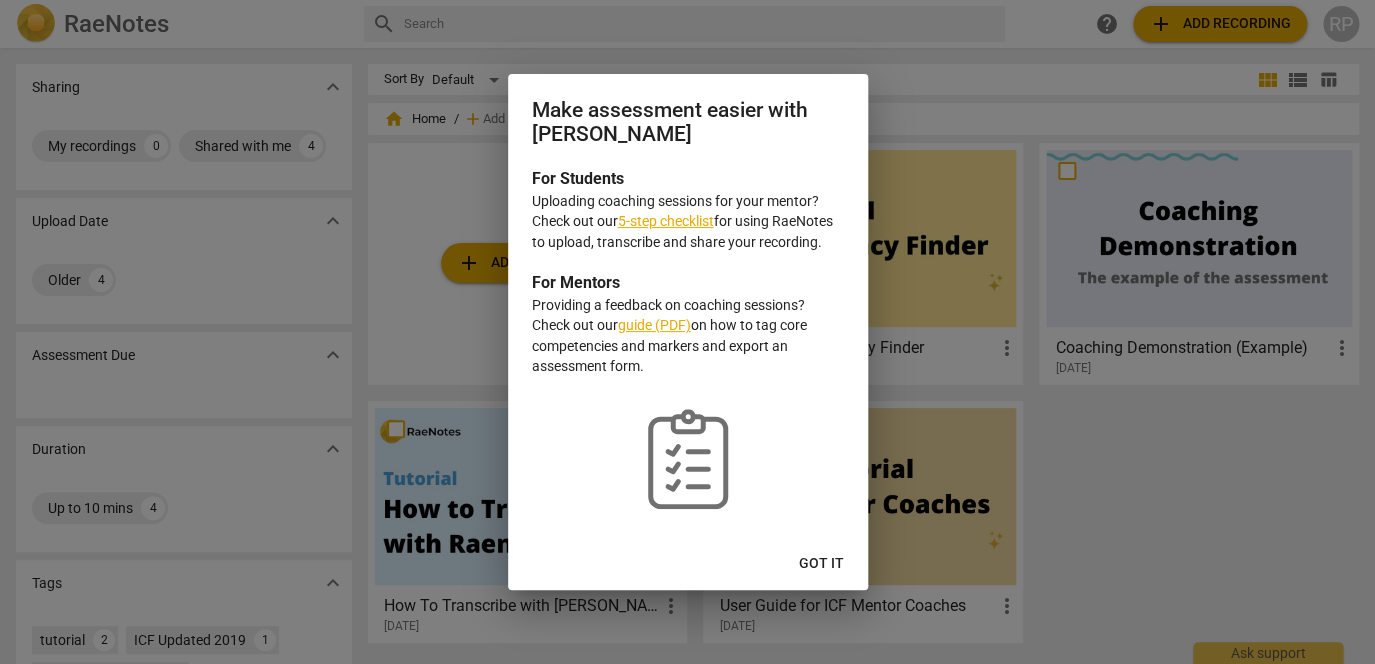 click on "Got it" at bounding box center (821, 564) 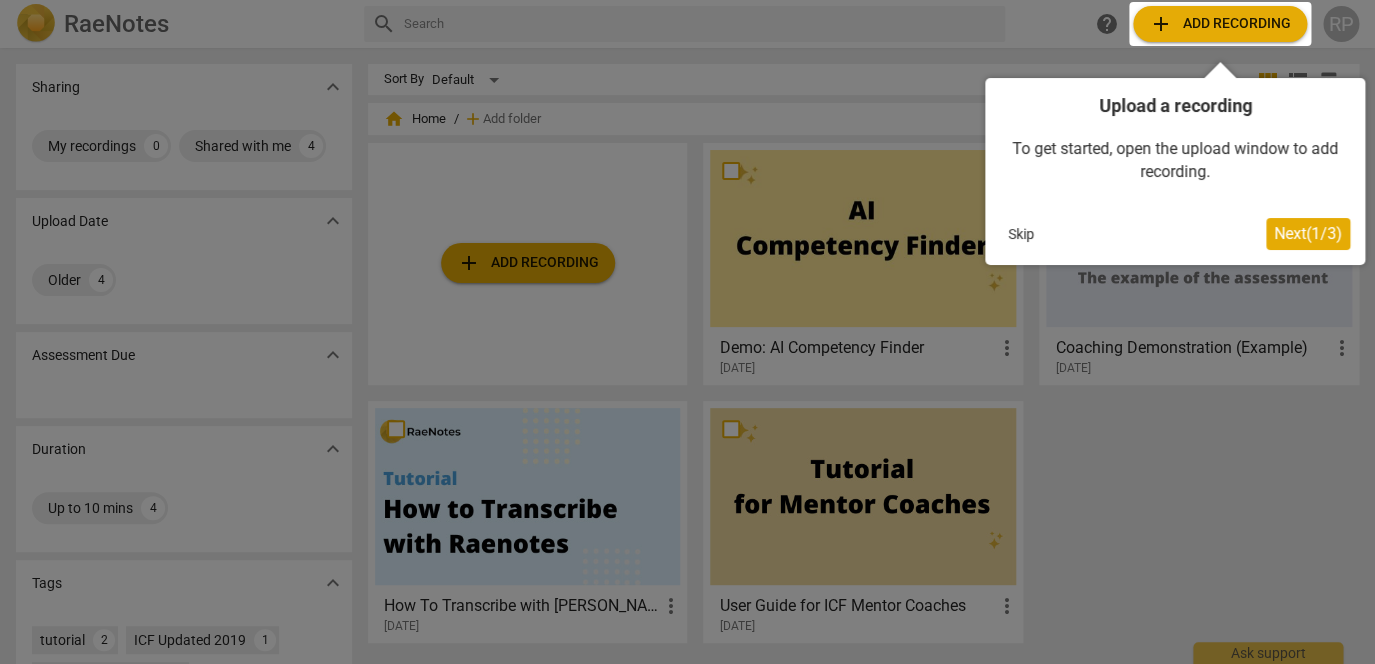 click on "Next  ( 1 / 3 )" at bounding box center [1308, 233] 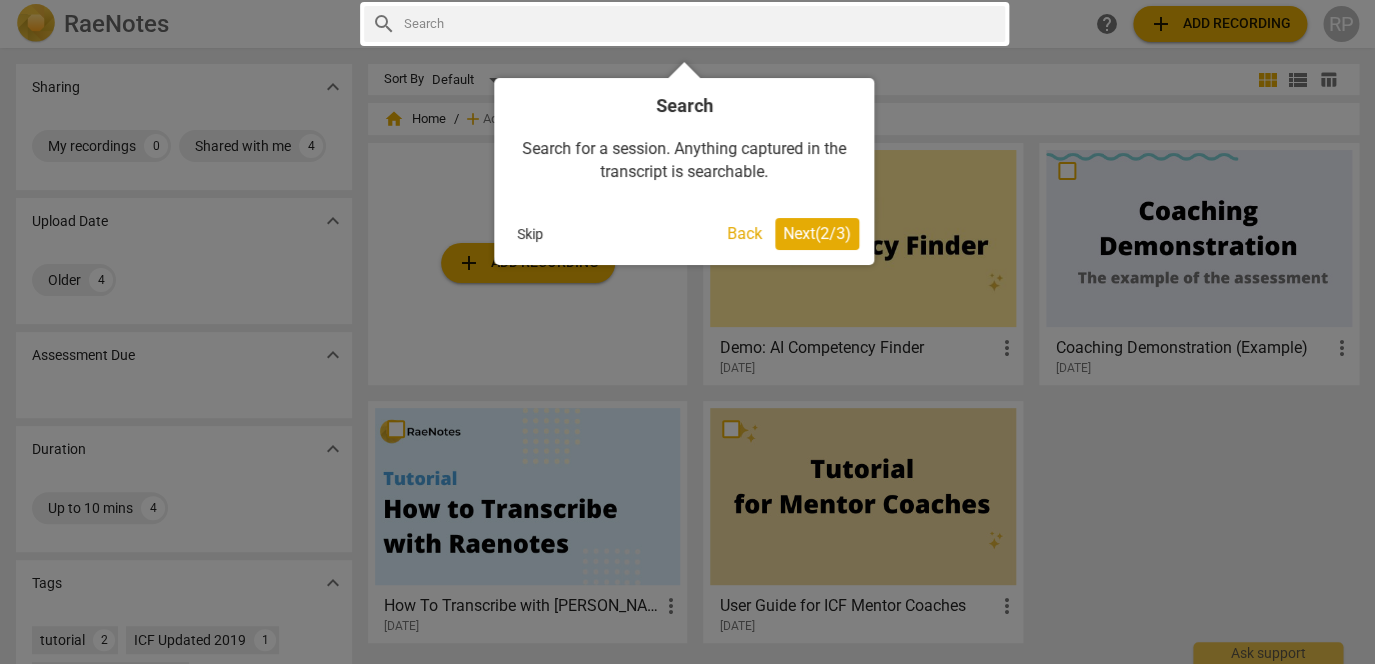 click on "Next  ( 2 / 3 )" at bounding box center (817, 233) 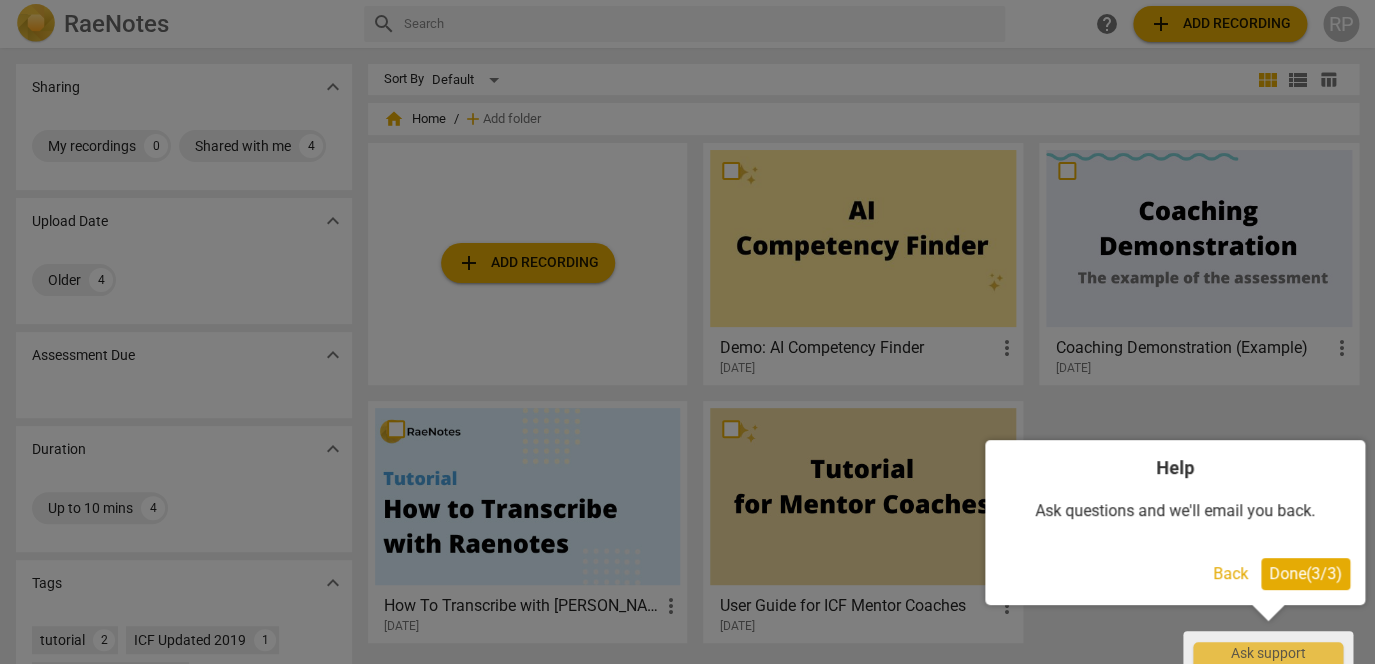 click on "Done  ( 3 / 3 )" at bounding box center [1305, 574] 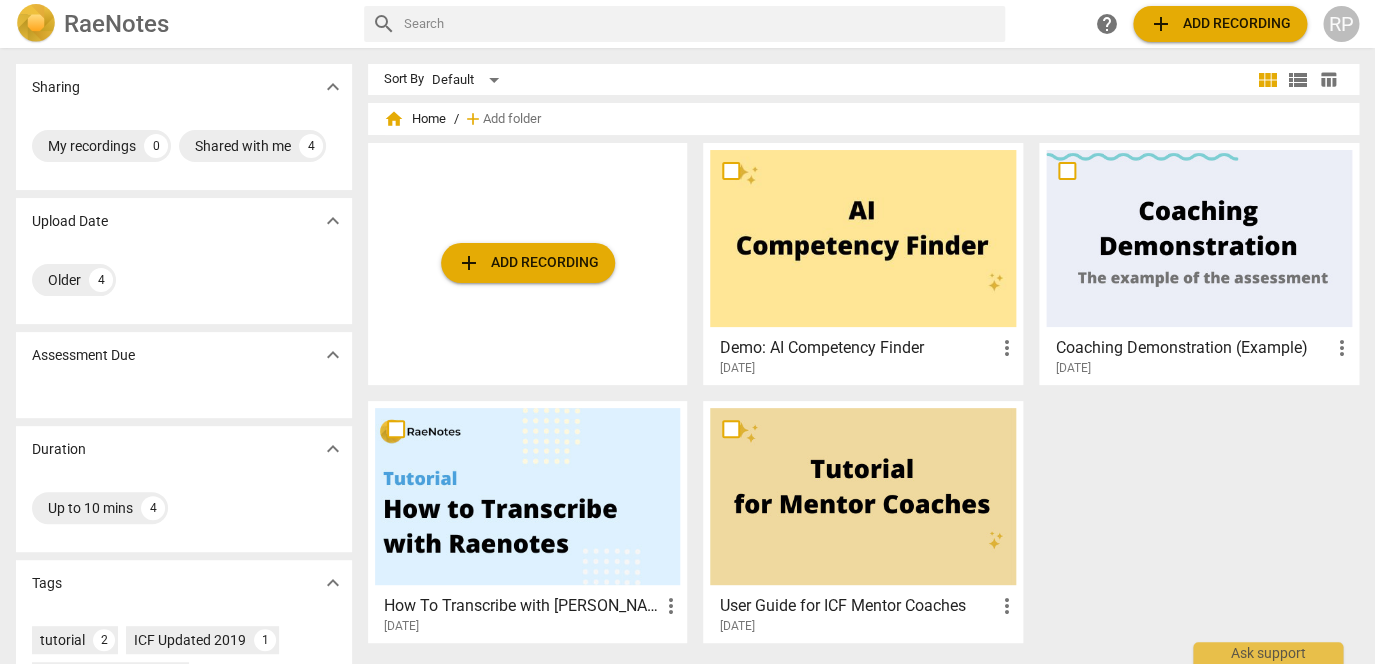 click on "add   Add recording" at bounding box center [528, 263] 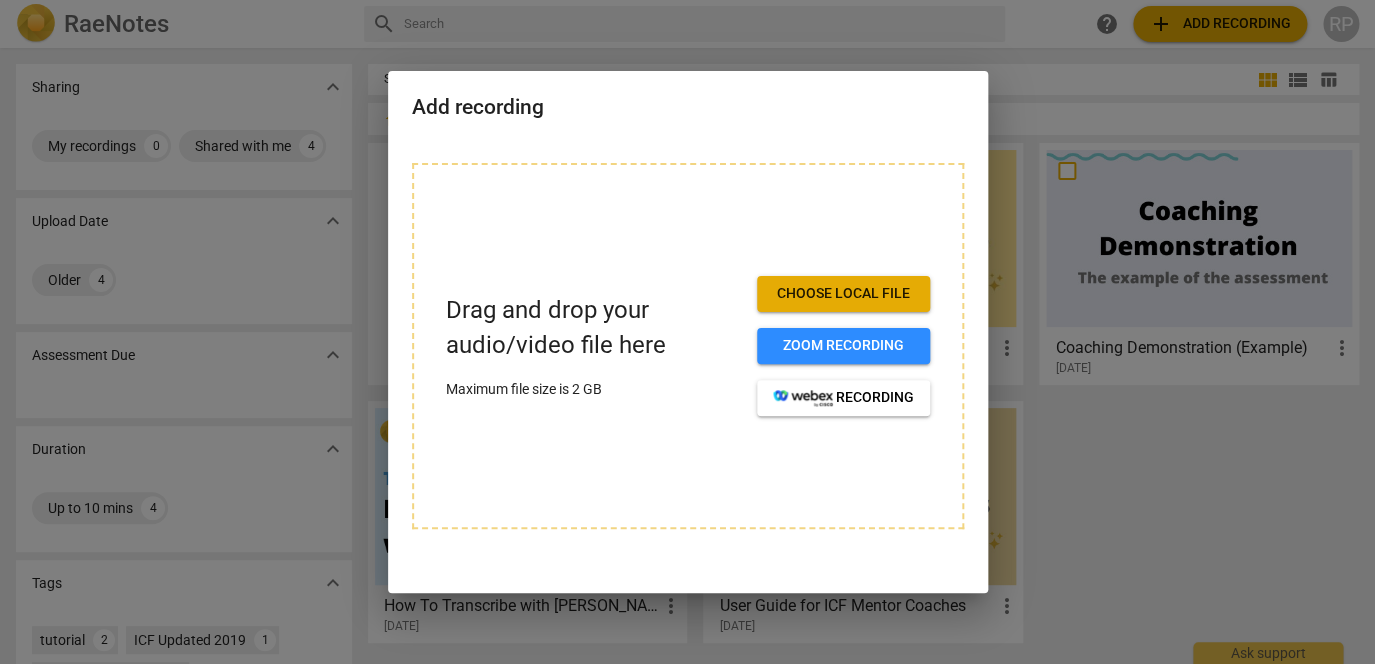 click on "Choose local file" at bounding box center (843, 294) 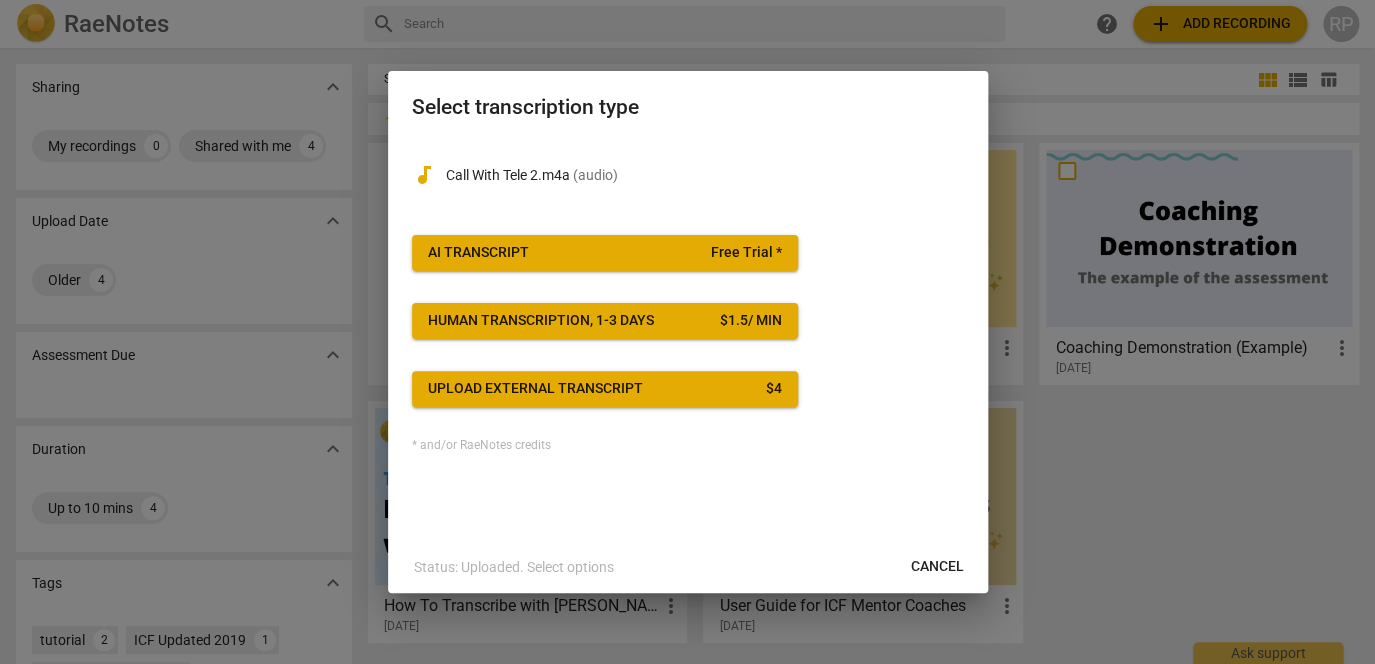 click on "AI Transcript Free Trial *" at bounding box center (605, 253) 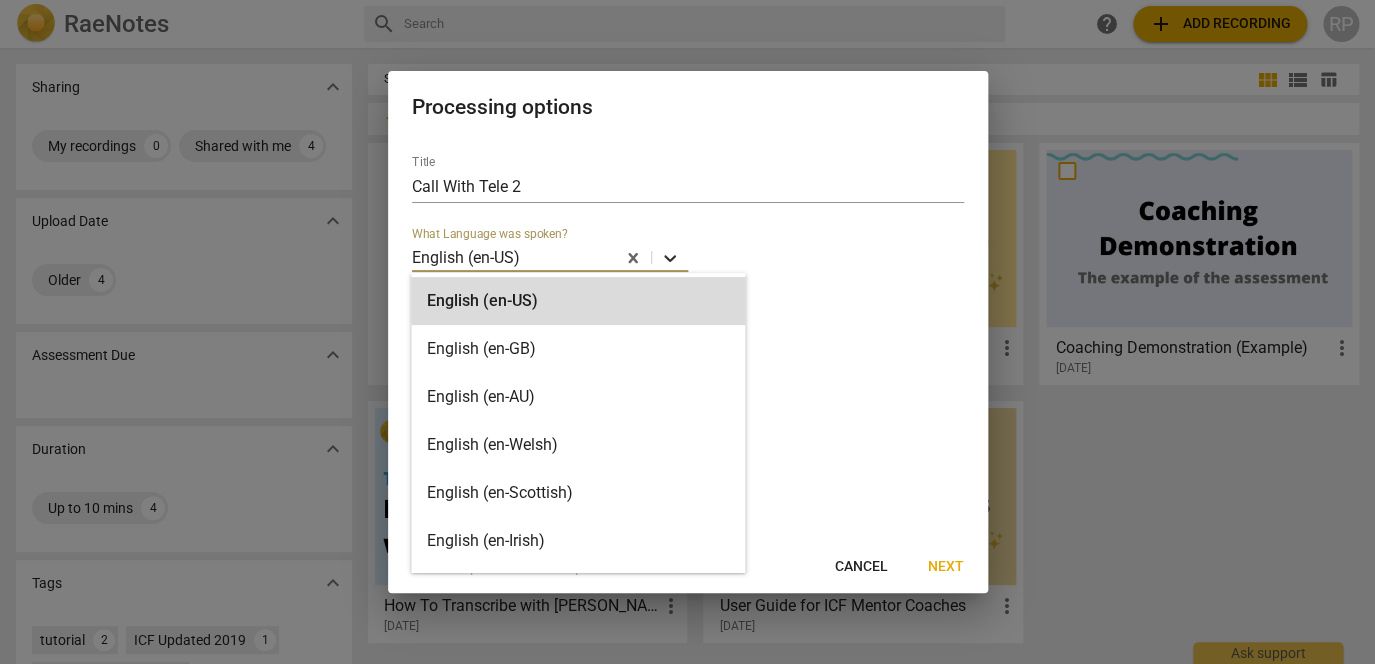 click 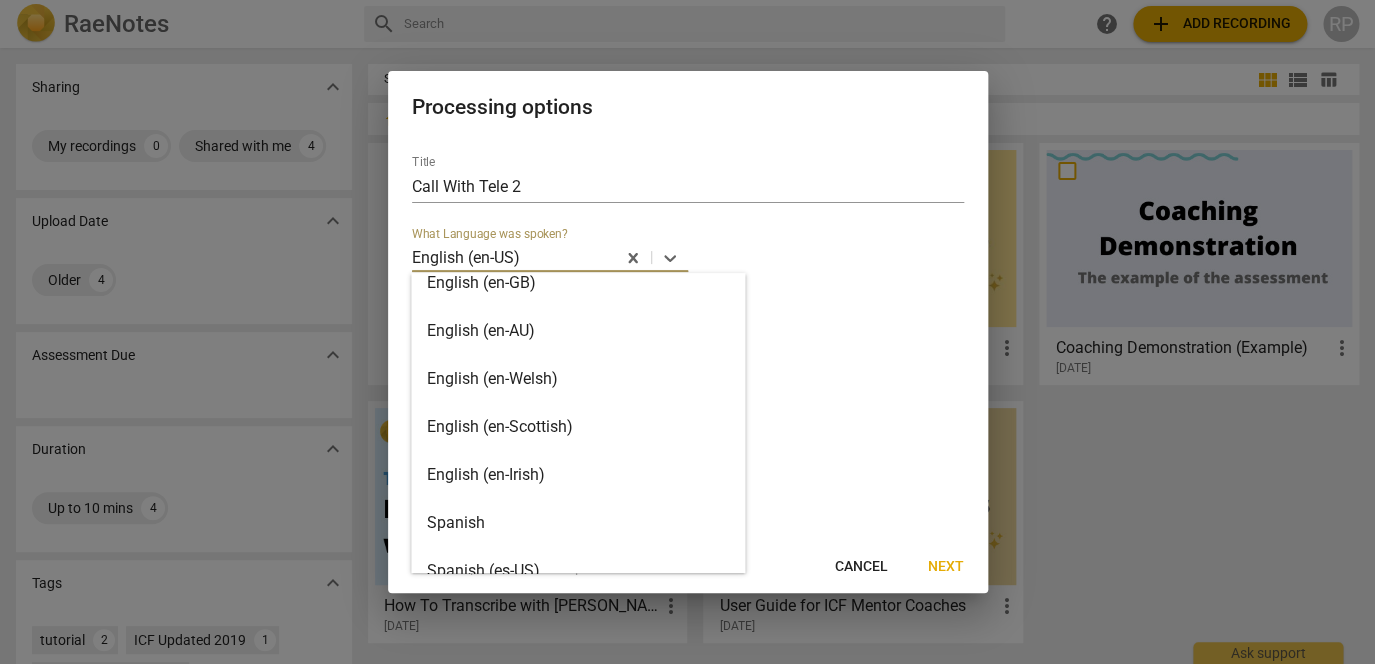 scroll, scrollTop: 0, scrollLeft: 0, axis: both 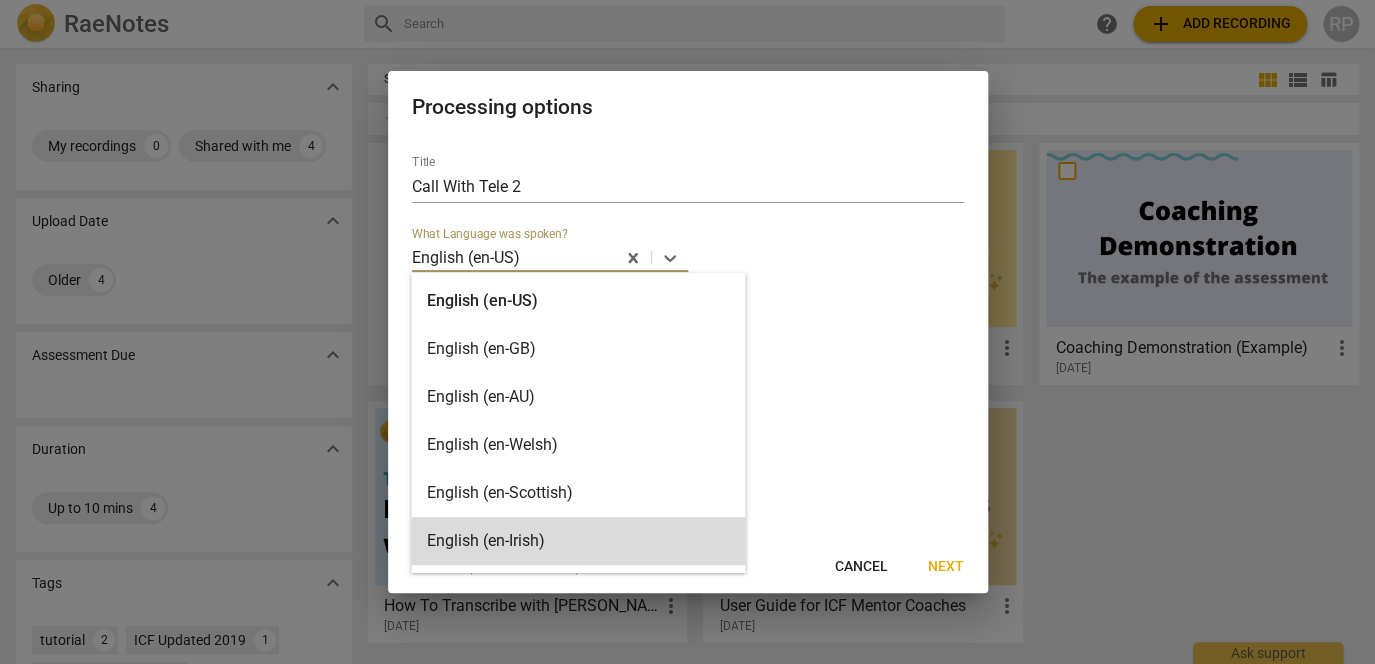 click on "Cancel" at bounding box center [861, 567] 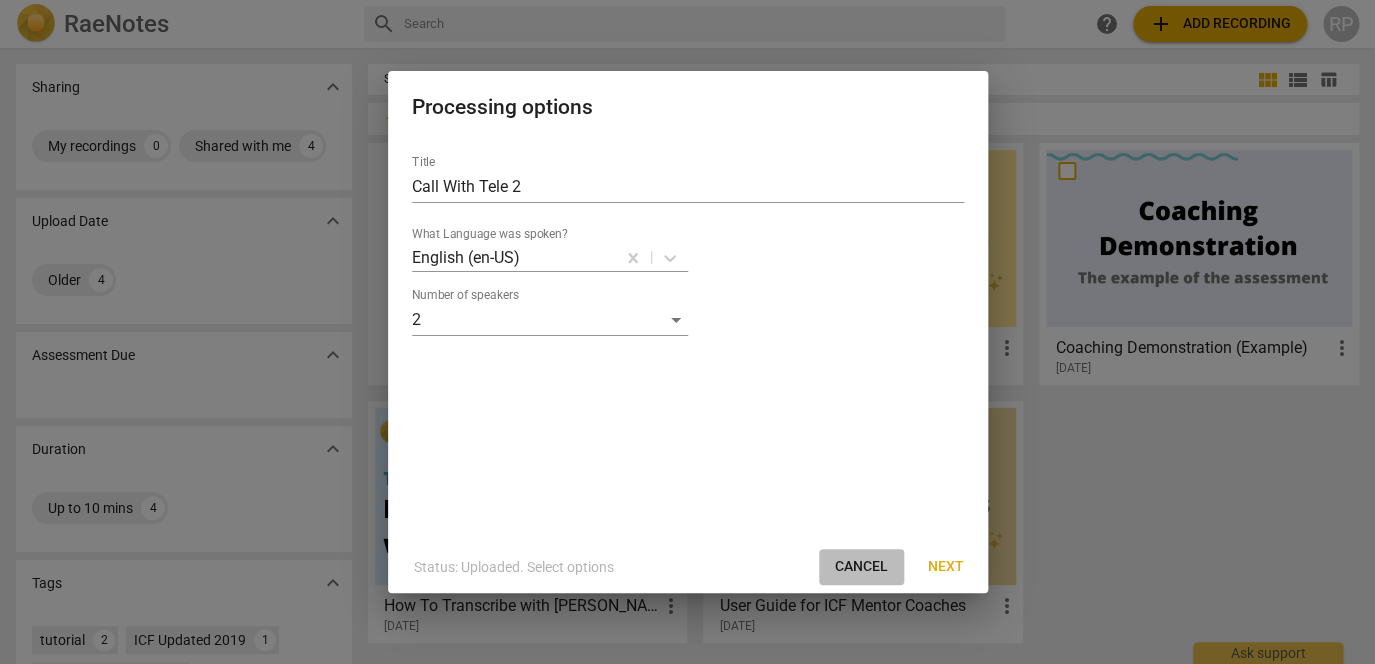 click on "Cancel" at bounding box center (861, 567) 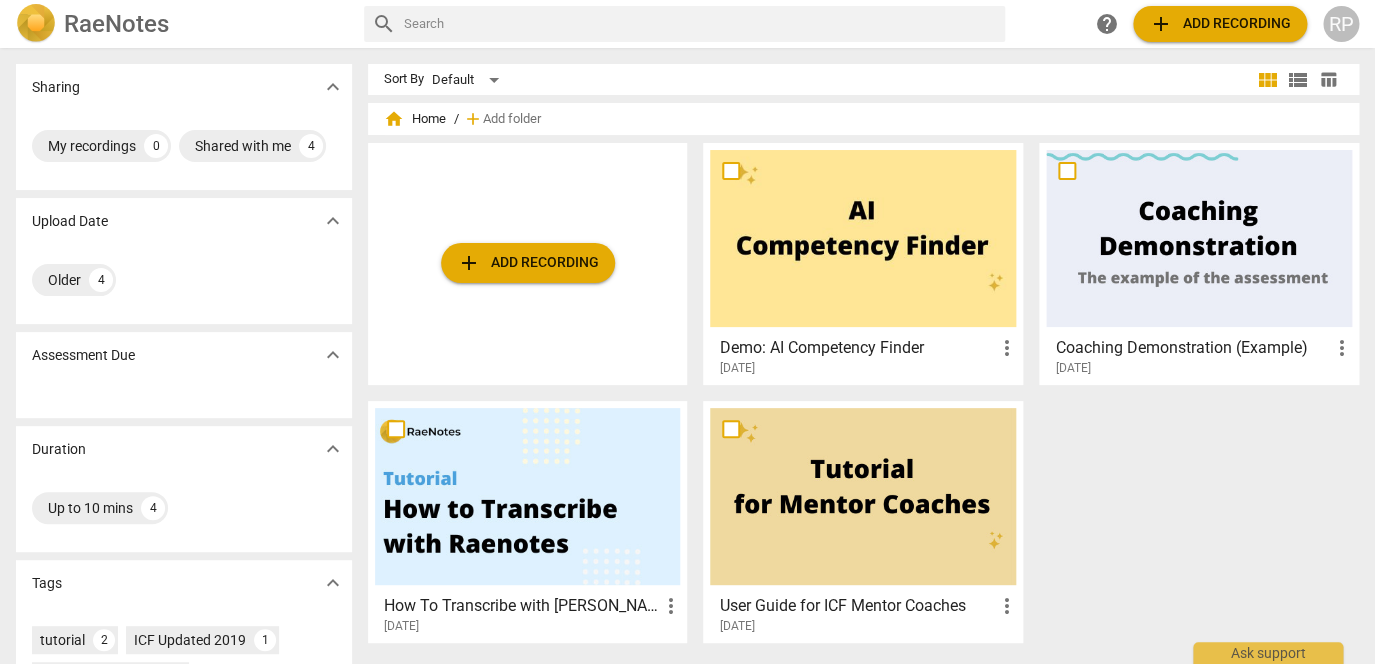 type 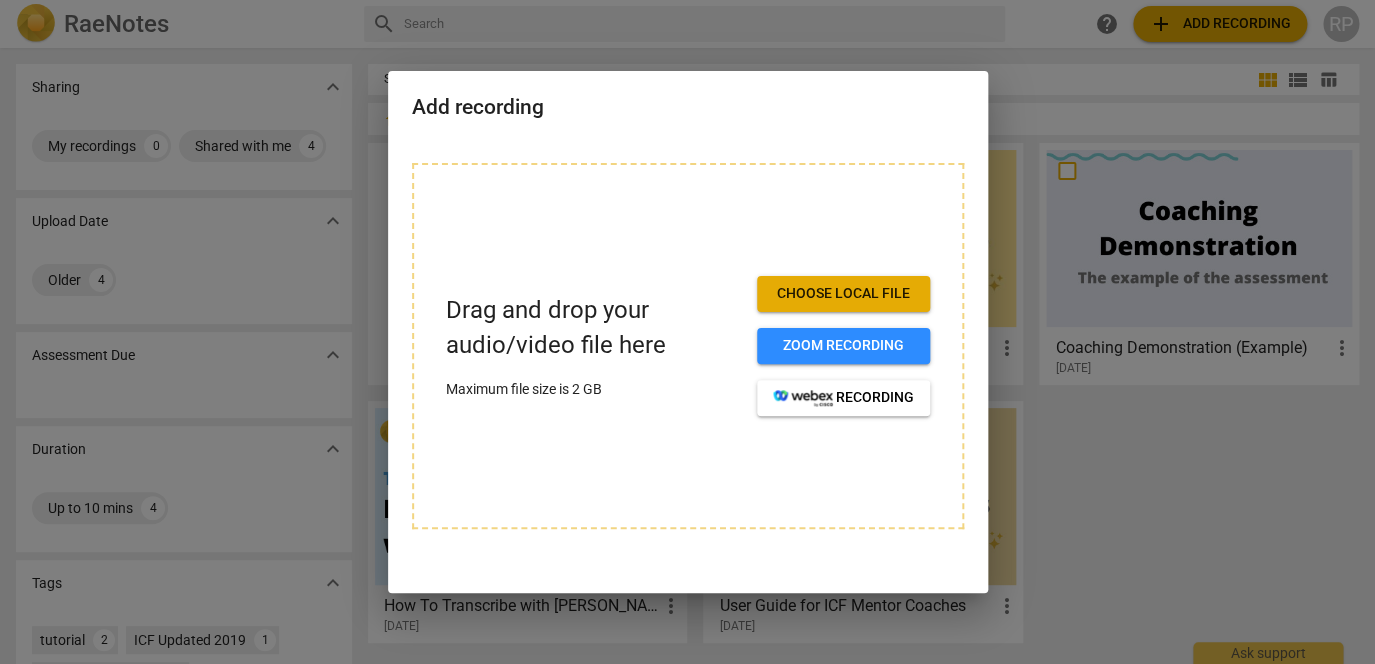 click at bounding box center (687, 332) 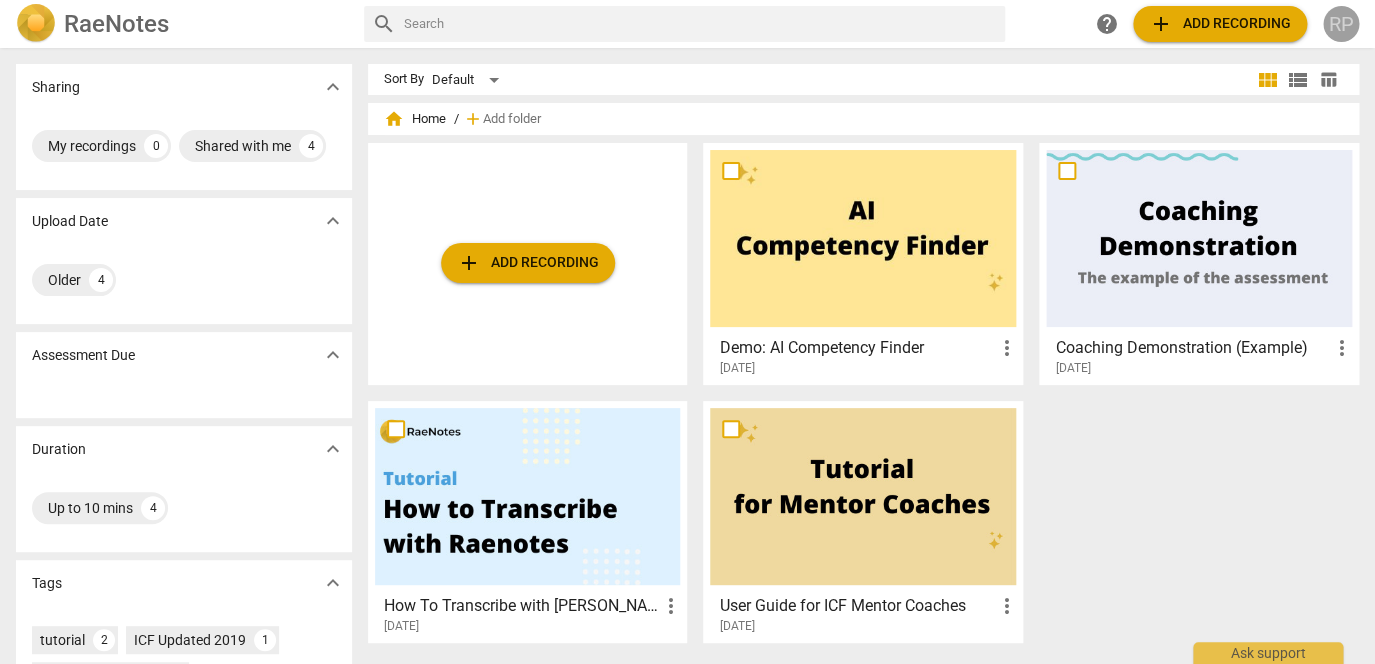 click on "RP" at bounding box center (1341, 24) 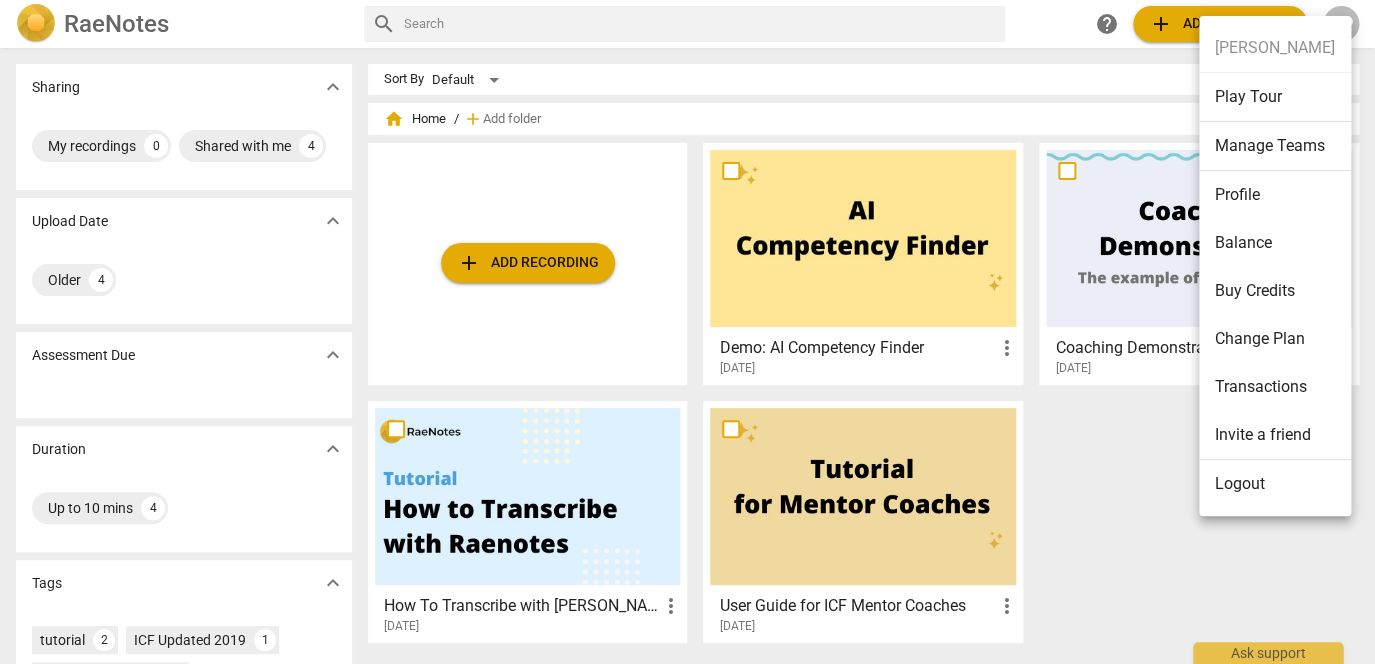 click at bounding box center [687, 332] 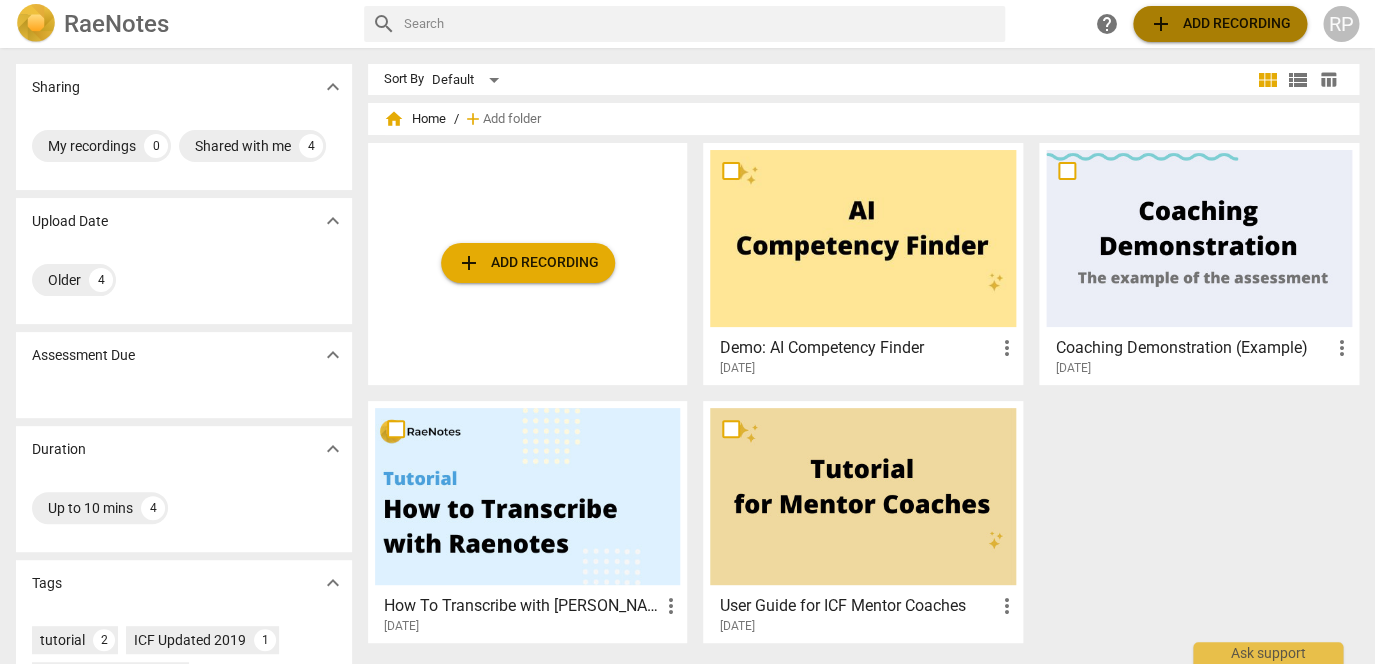 click on "add   Add recording" at bounding box center (1220, 24) 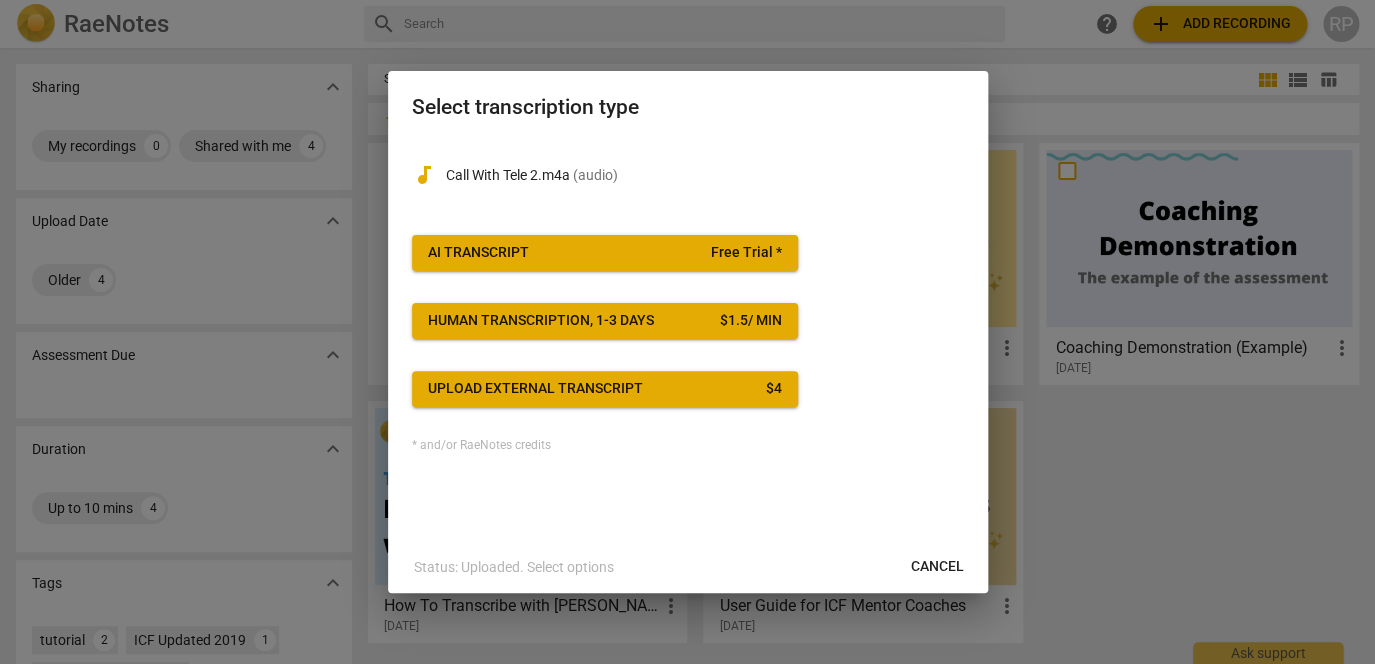 click on "AI Transcript Free Trial *" at bounding box center (605, 253) 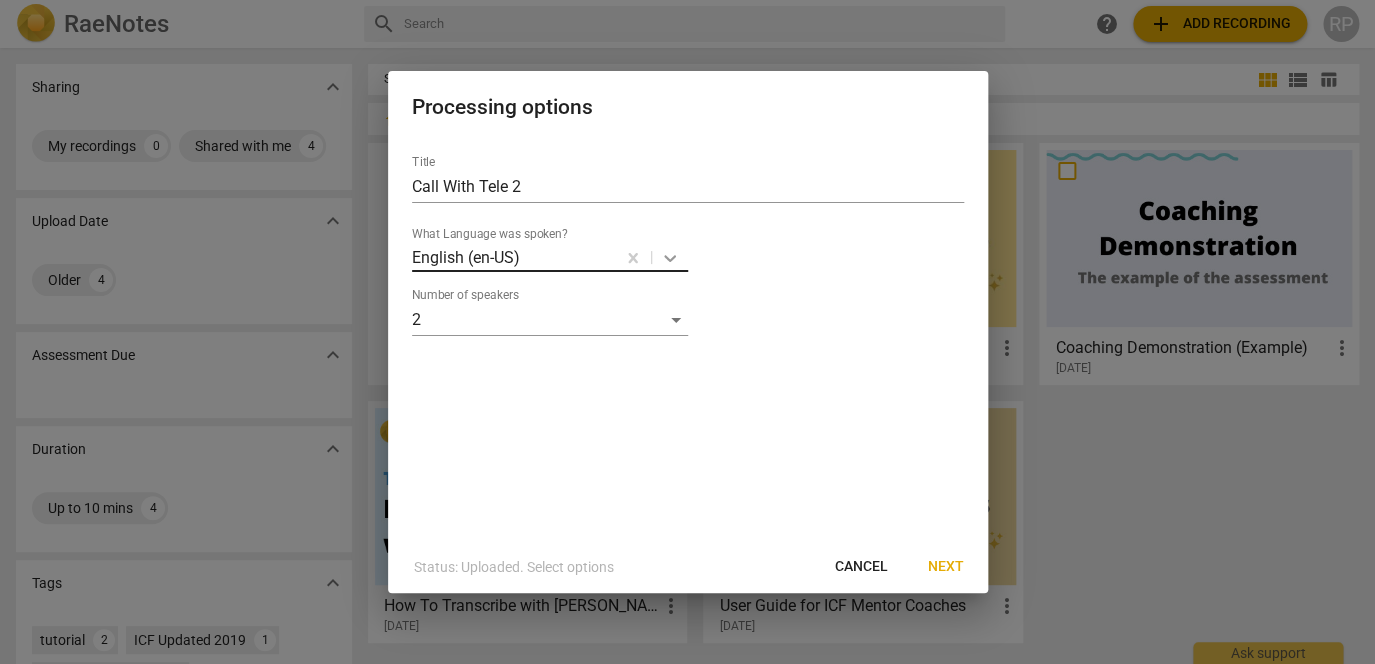 click 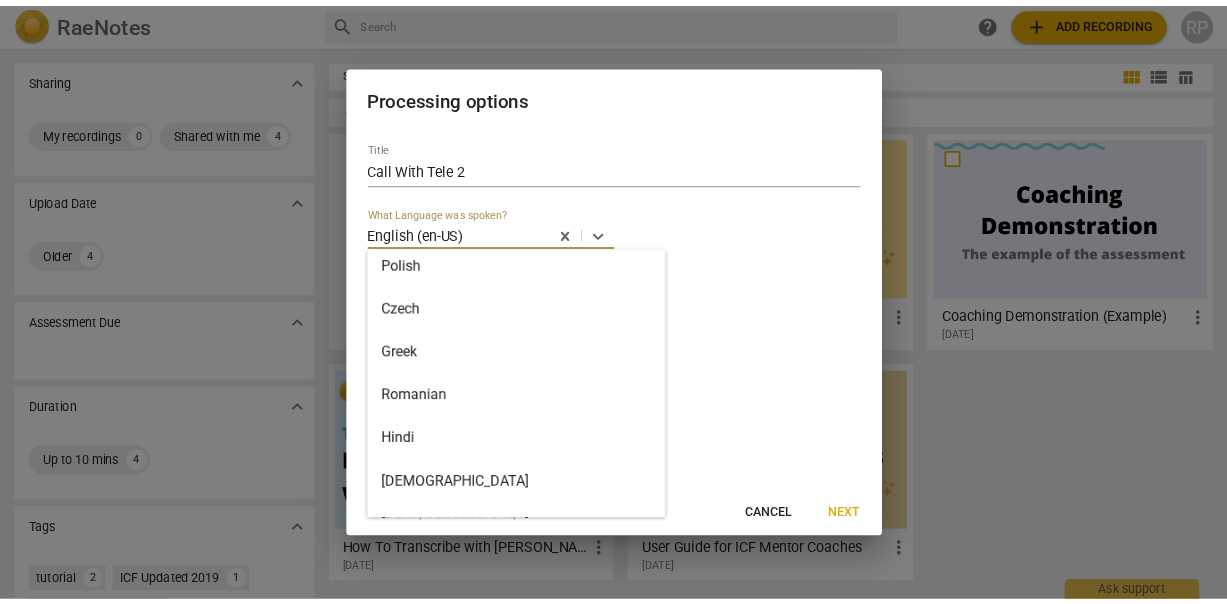 scroll, scrollTop: 1148, scrollLeft: 0, axis: vertical 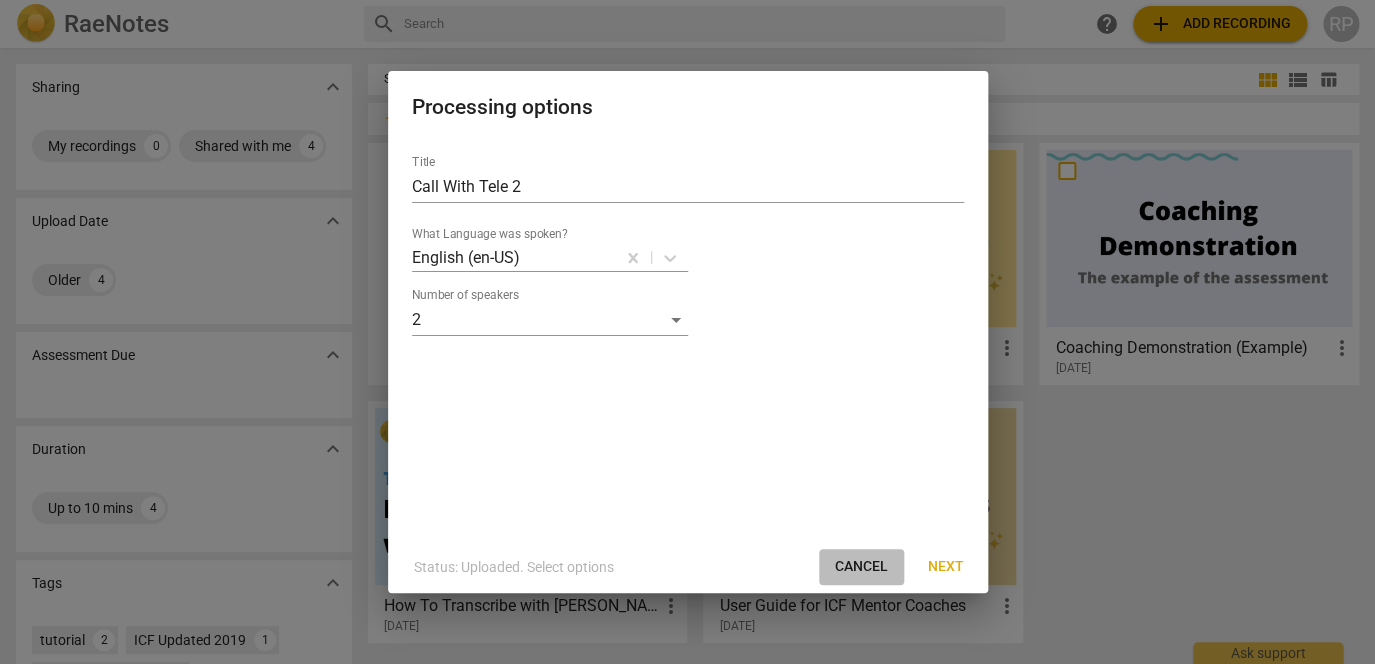 click on "Cancel" at bounding box center [861, 567] 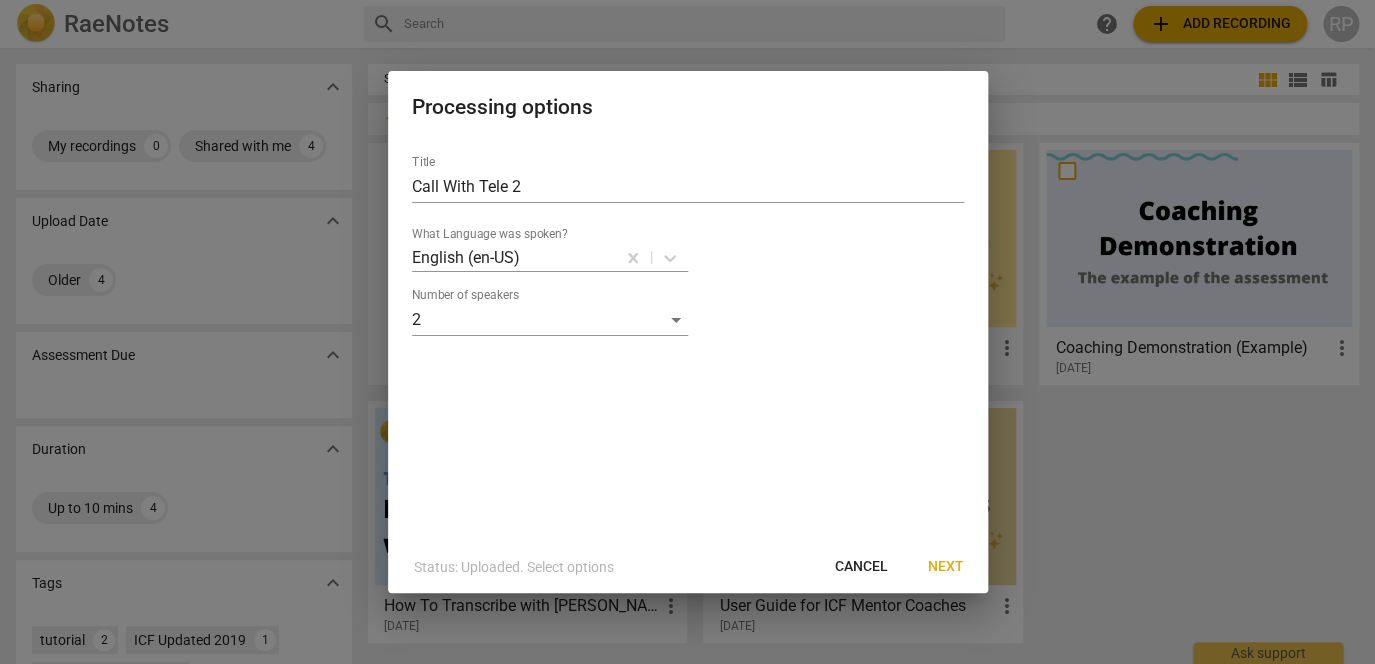 click on "Cancel" at bounding box center [861, 567] 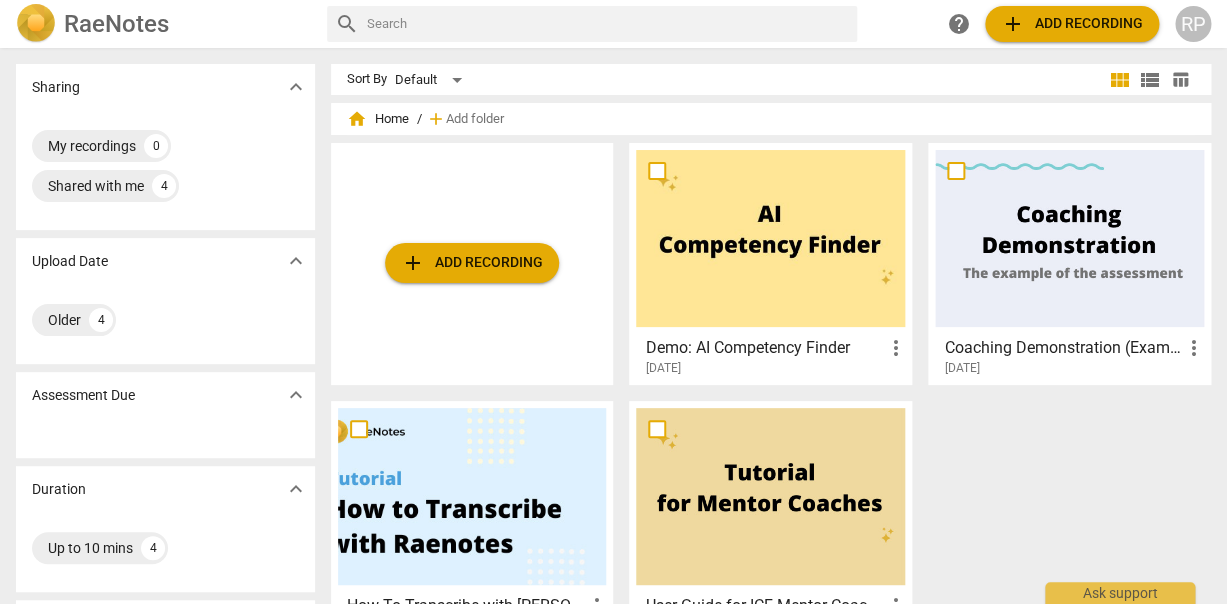 click on "RP" at bounding box center [1193, 24] 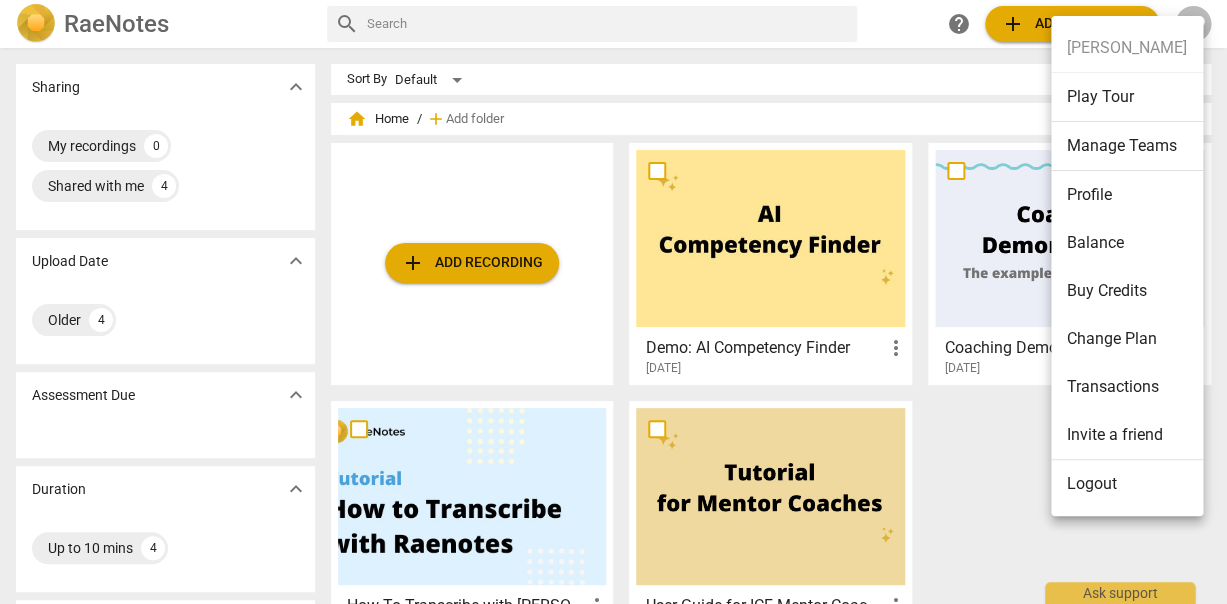 click on "Logout" at bounding box center (1127, 484) 